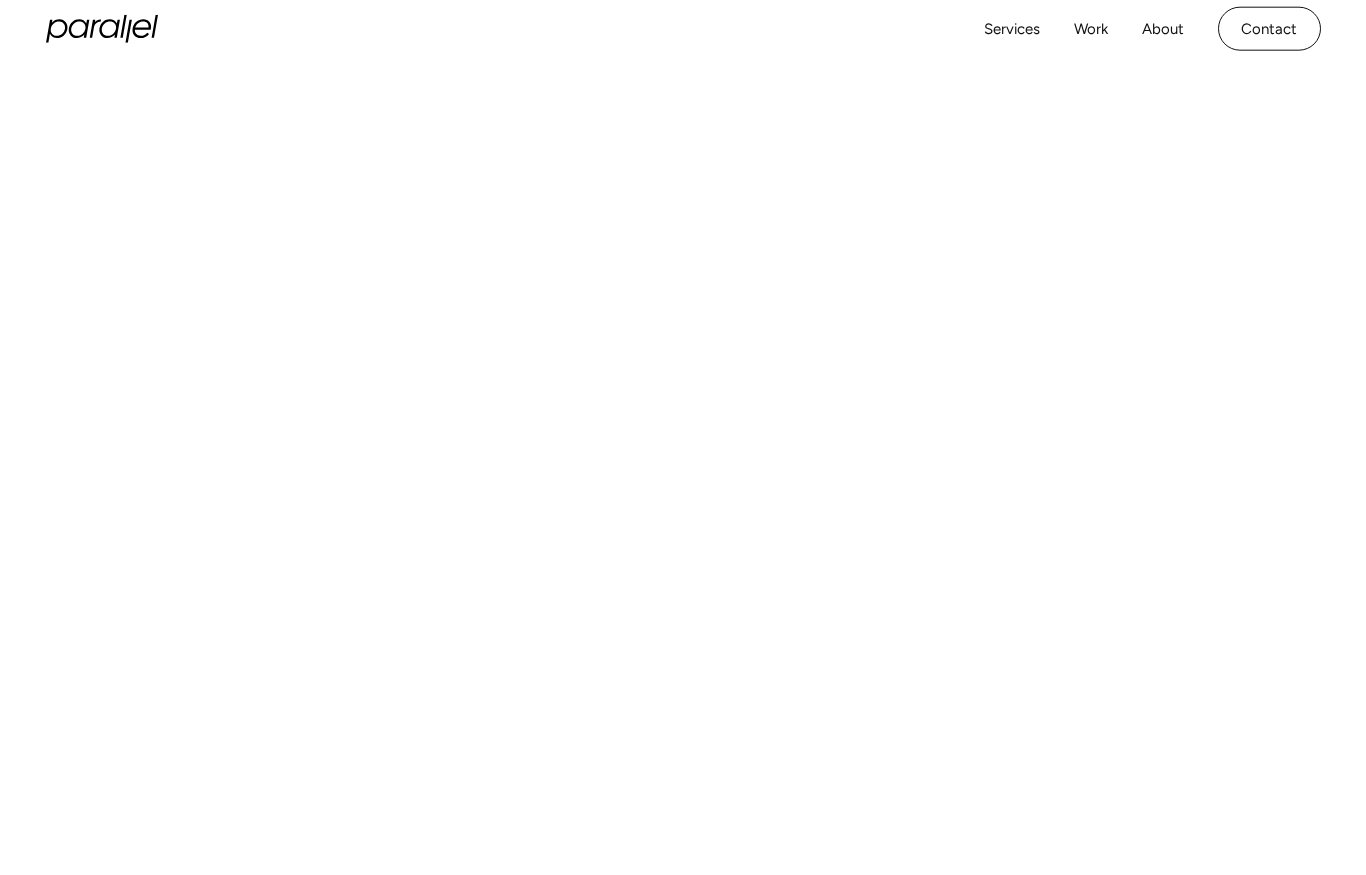 scroll, scrollTop: 0, scrollLeft: 0, axis: both 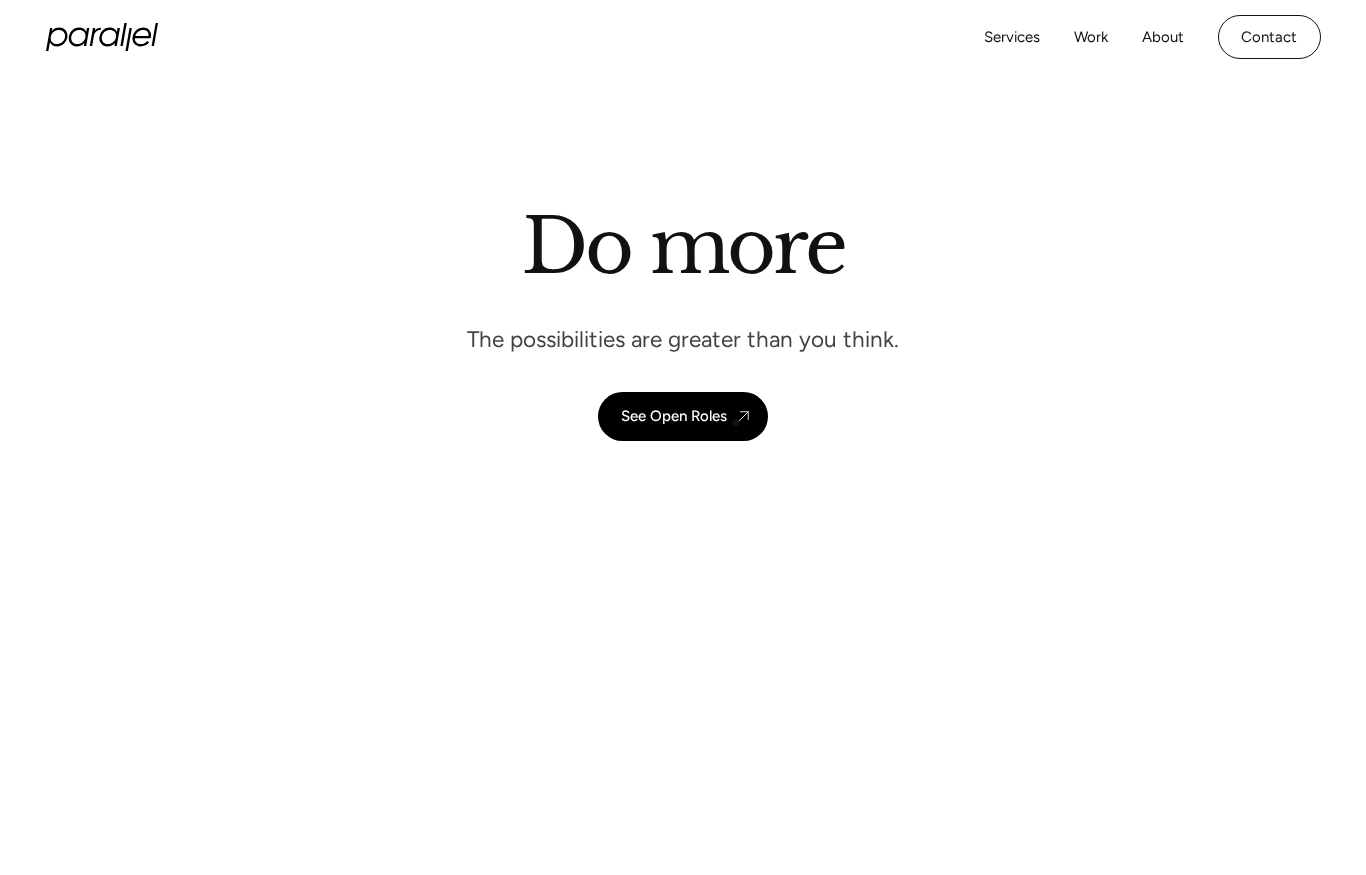 click at bounding box center (743, 416) 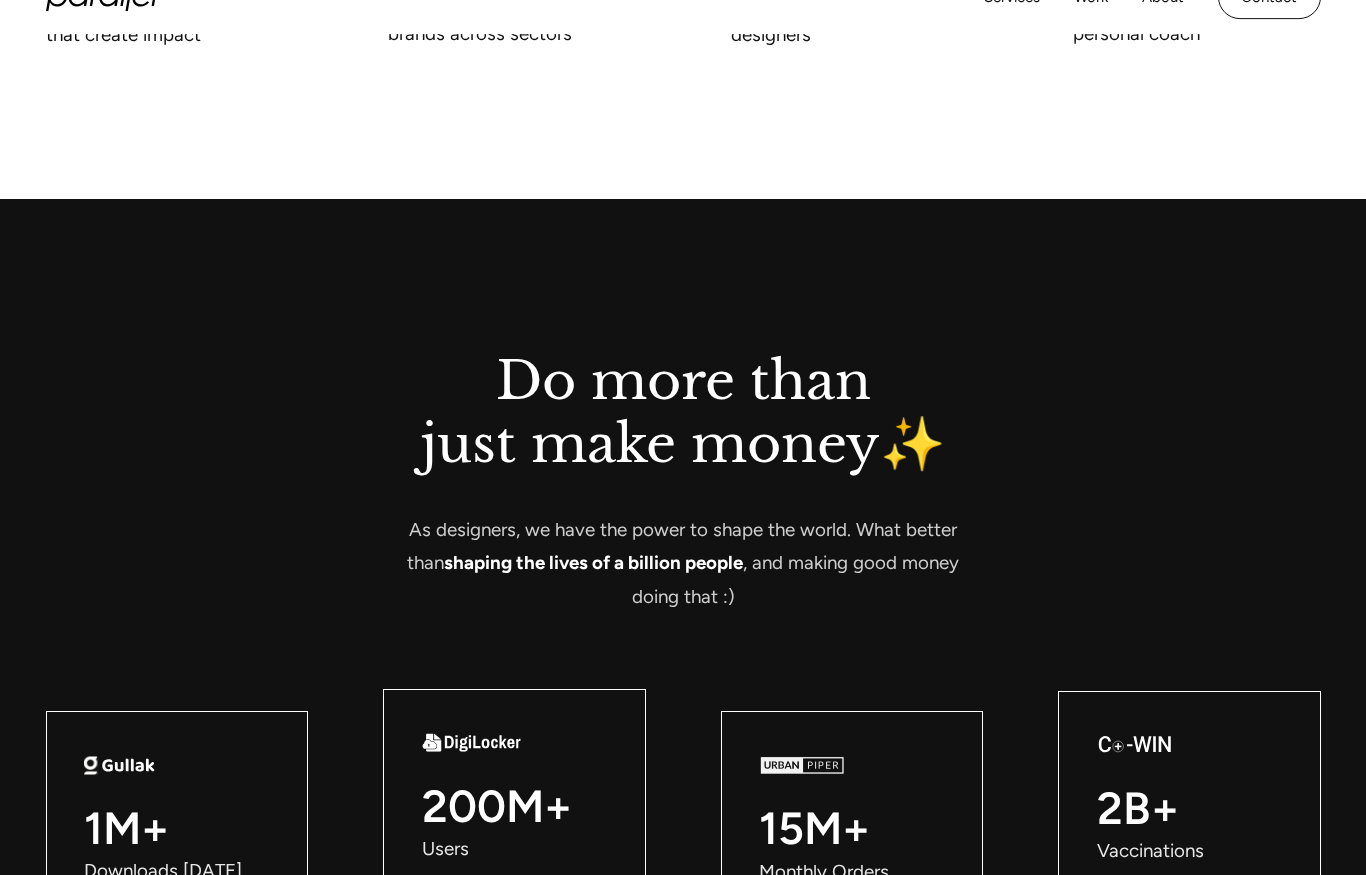 scroll, scrollTop: 5036, scrollLeft: 0, axis: vertical 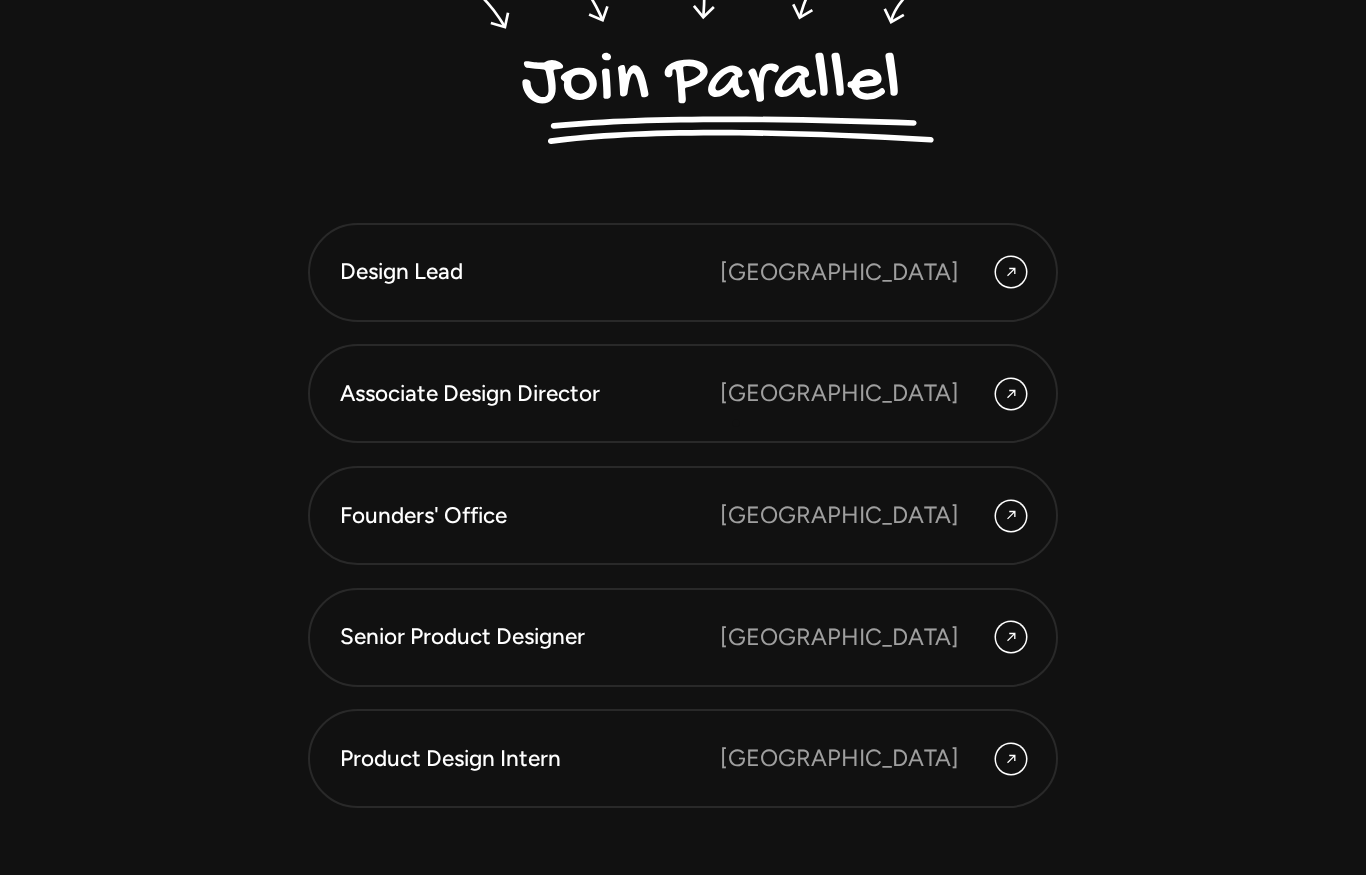 click at bounding box center (1011, 759) 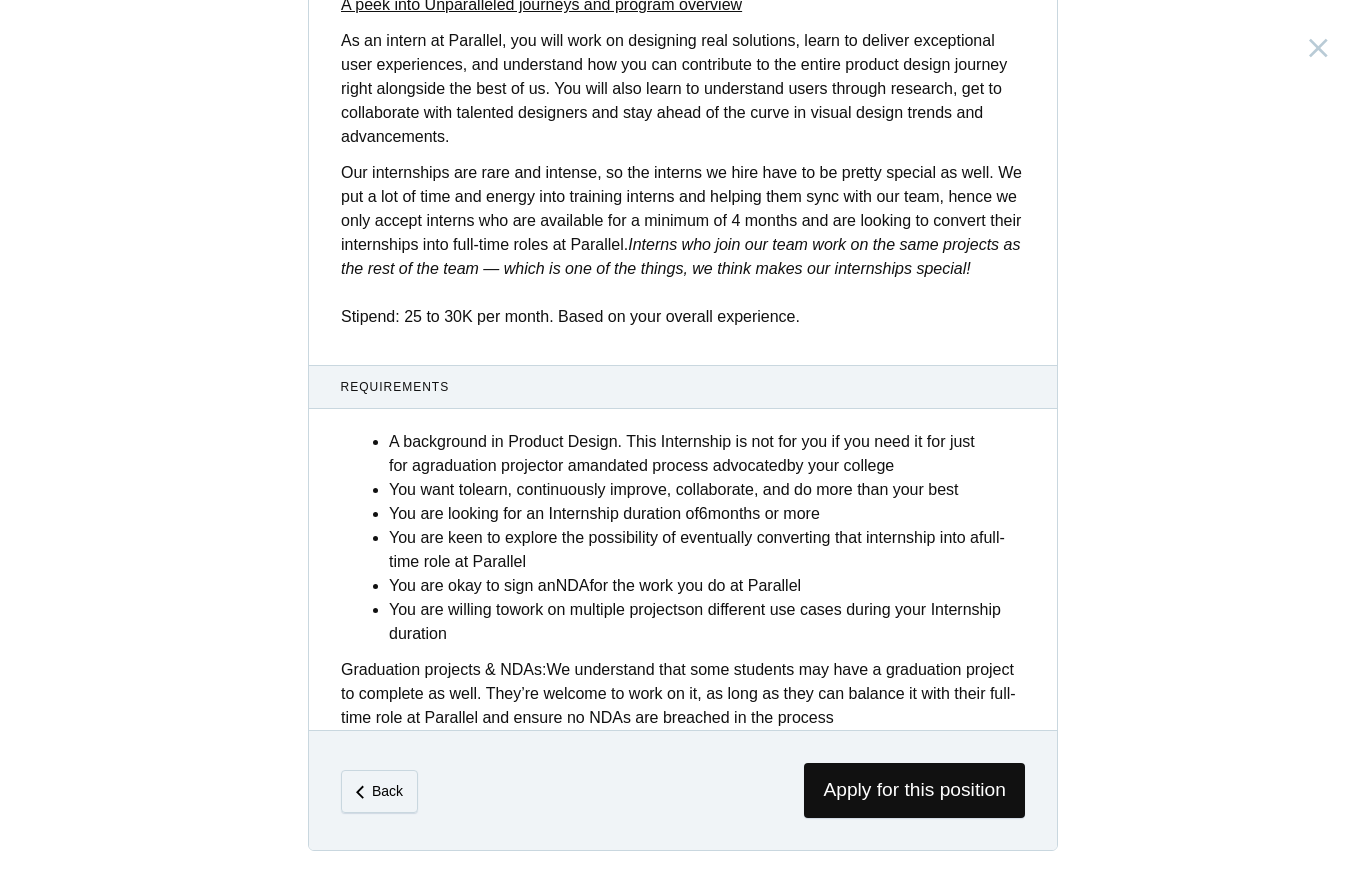 scroll, scrollTop: 663, scrollLeft: 0, axis: vertical 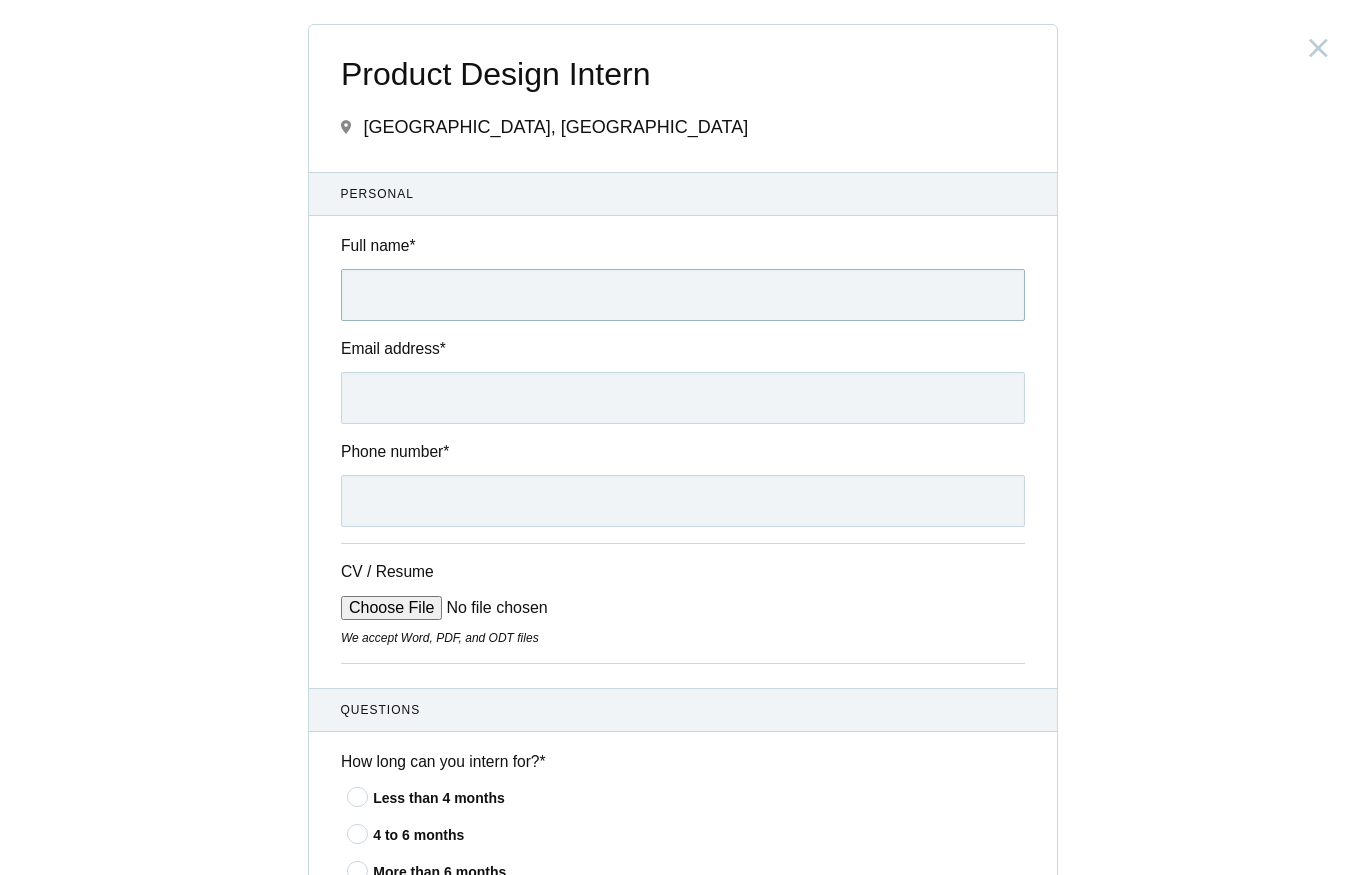 click on "Full name  *" at bounding box center [683, 295] 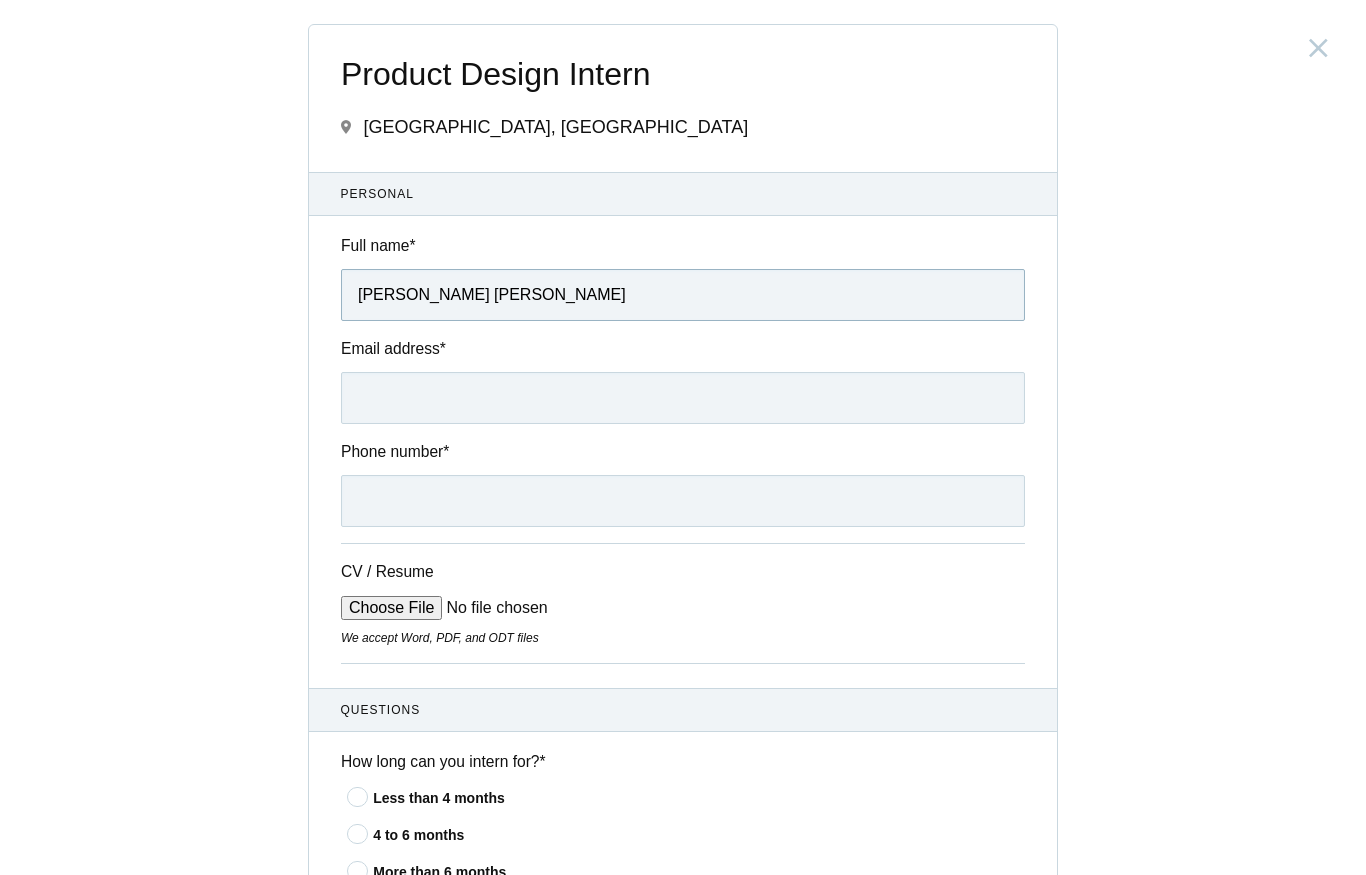 type on "[PERSON_NAME] [PERSON_NAME]" 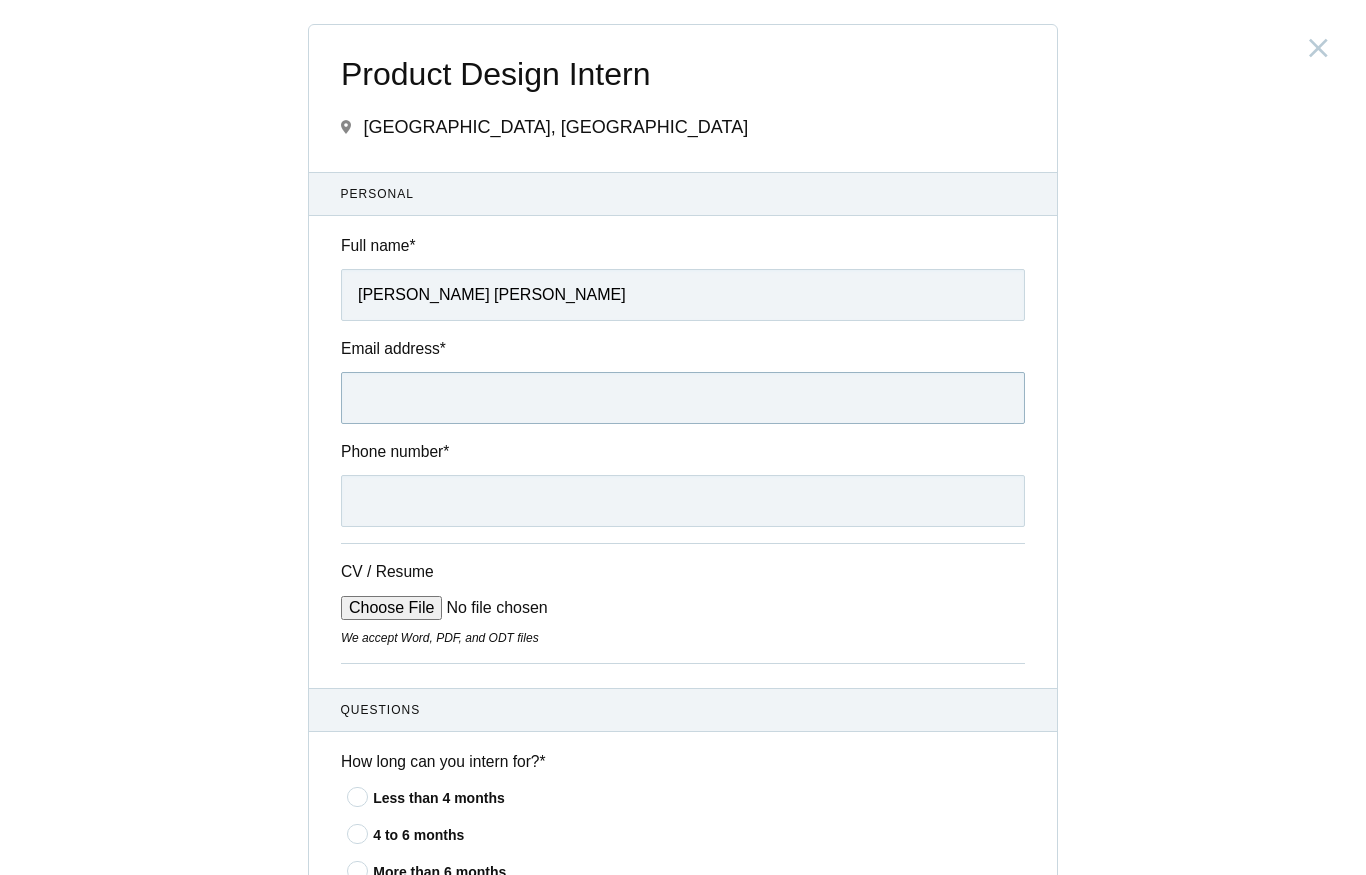 click on "Email address  *" at bounding box center (683, 398) 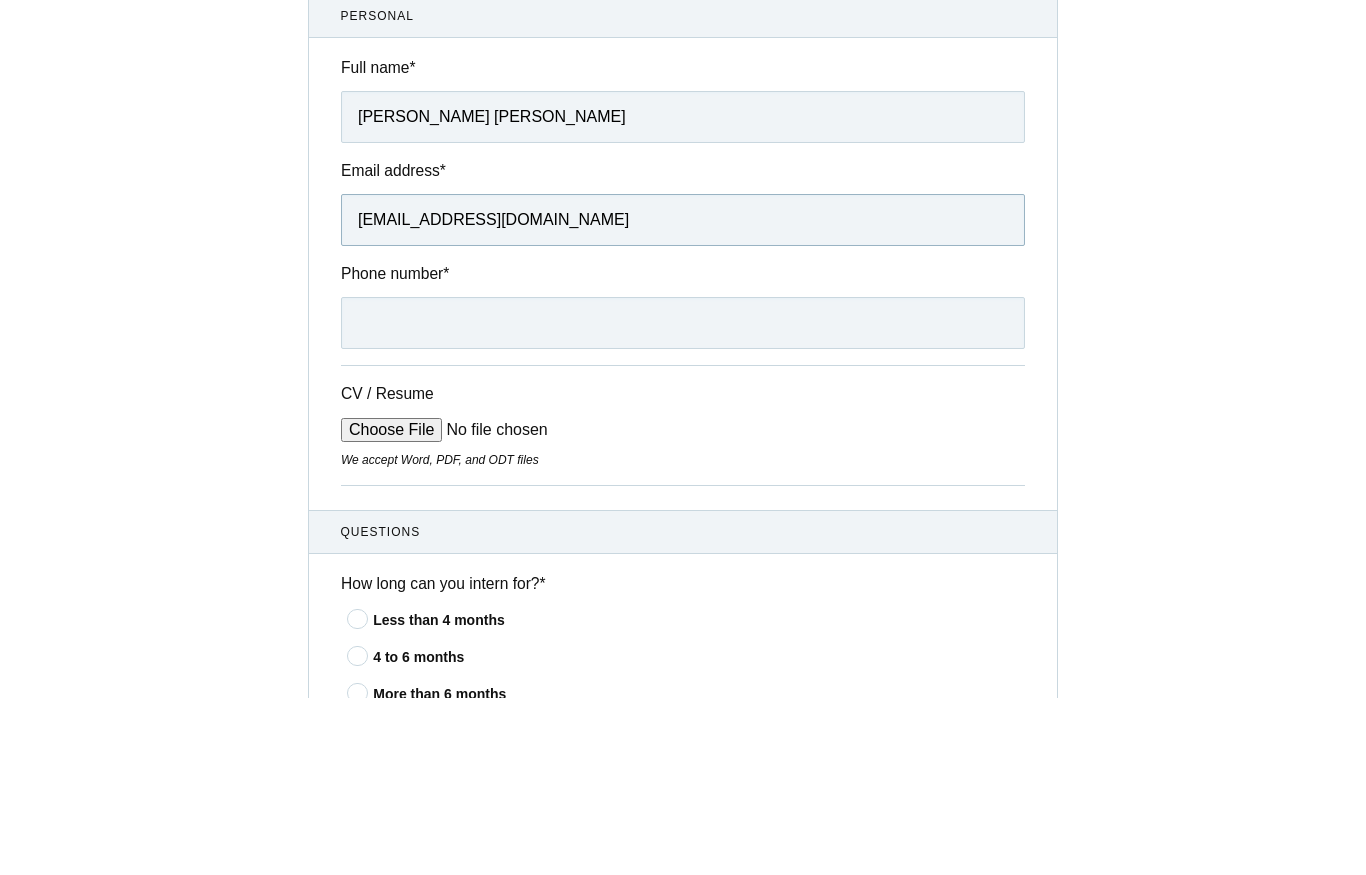 type on "[EMAIL_ADDRESS][DOMAIN_NAME]" 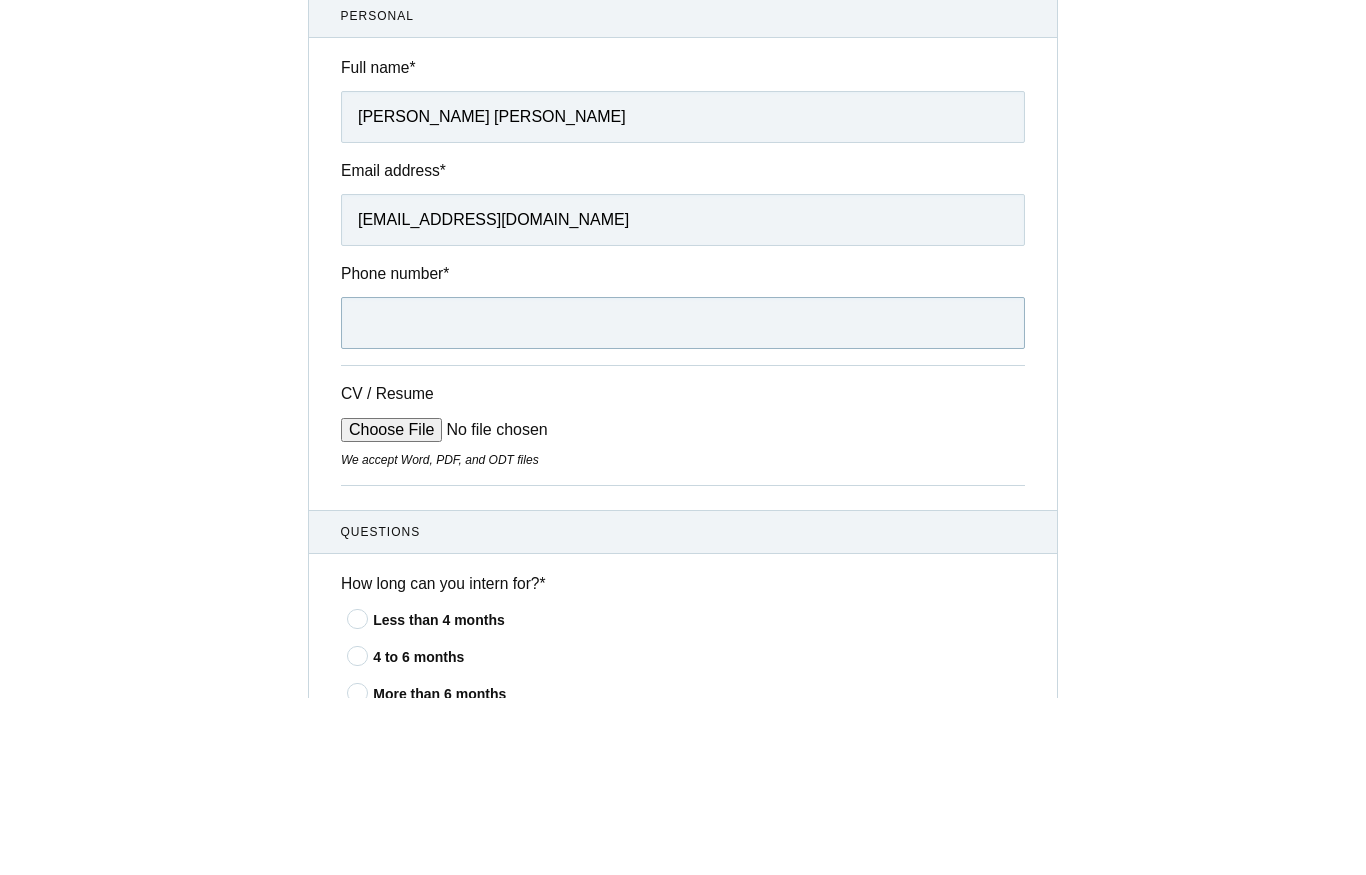 click on "Phone number  *" at bounding box center (683, 501) 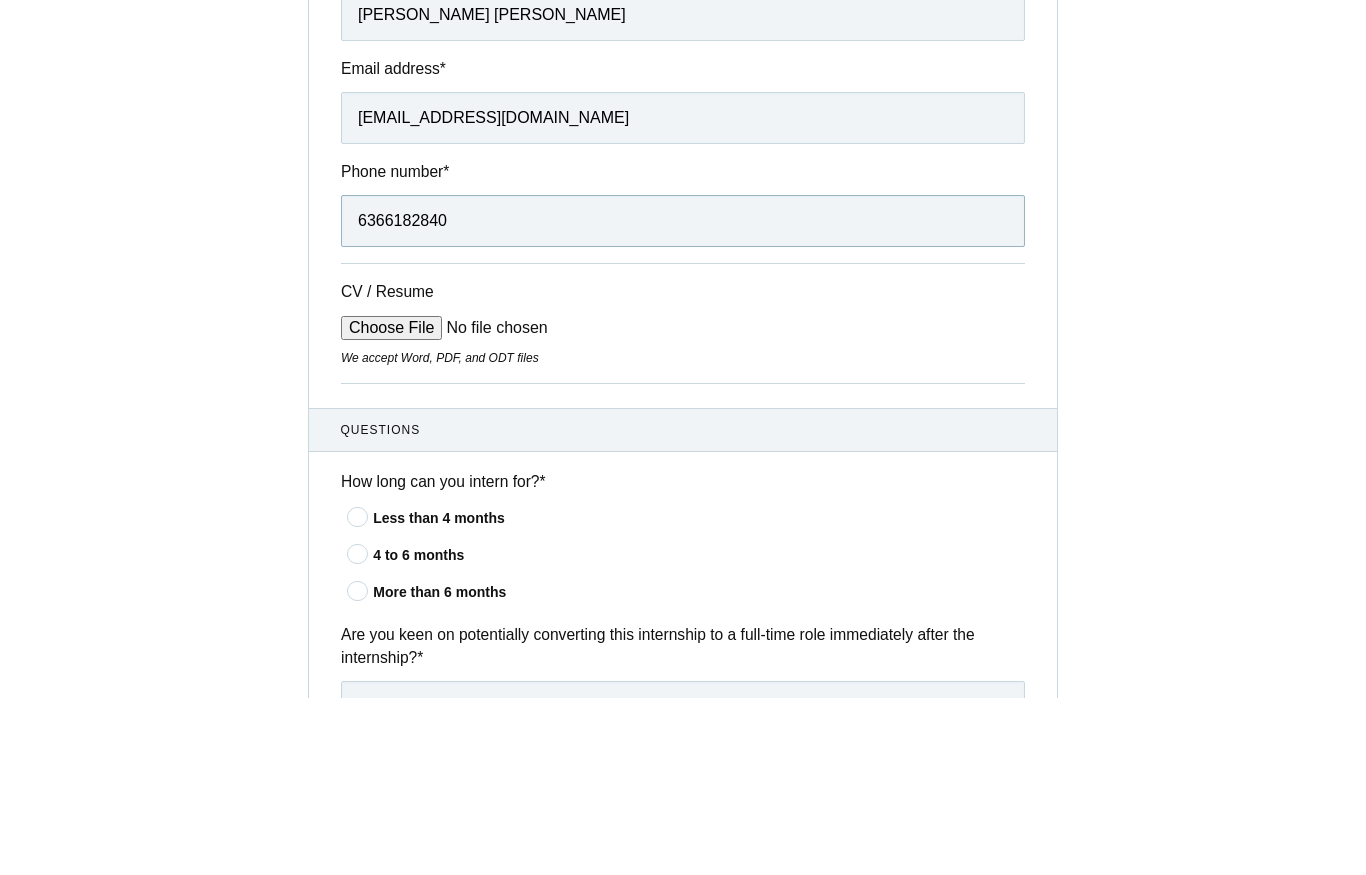 scroll, scrollTop: 166, scrollLeft: 0, axis: vertical 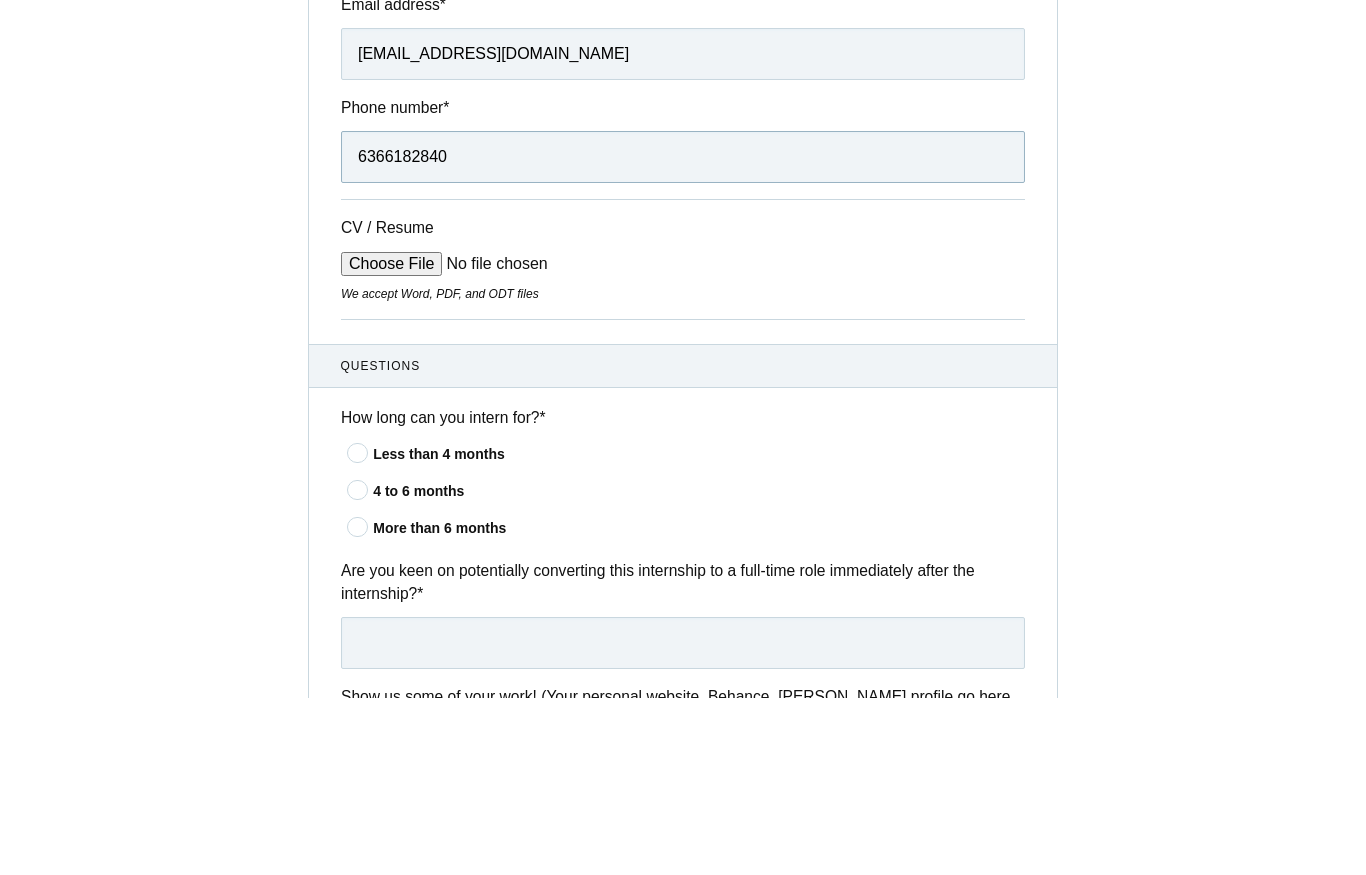 type on "6366182840" 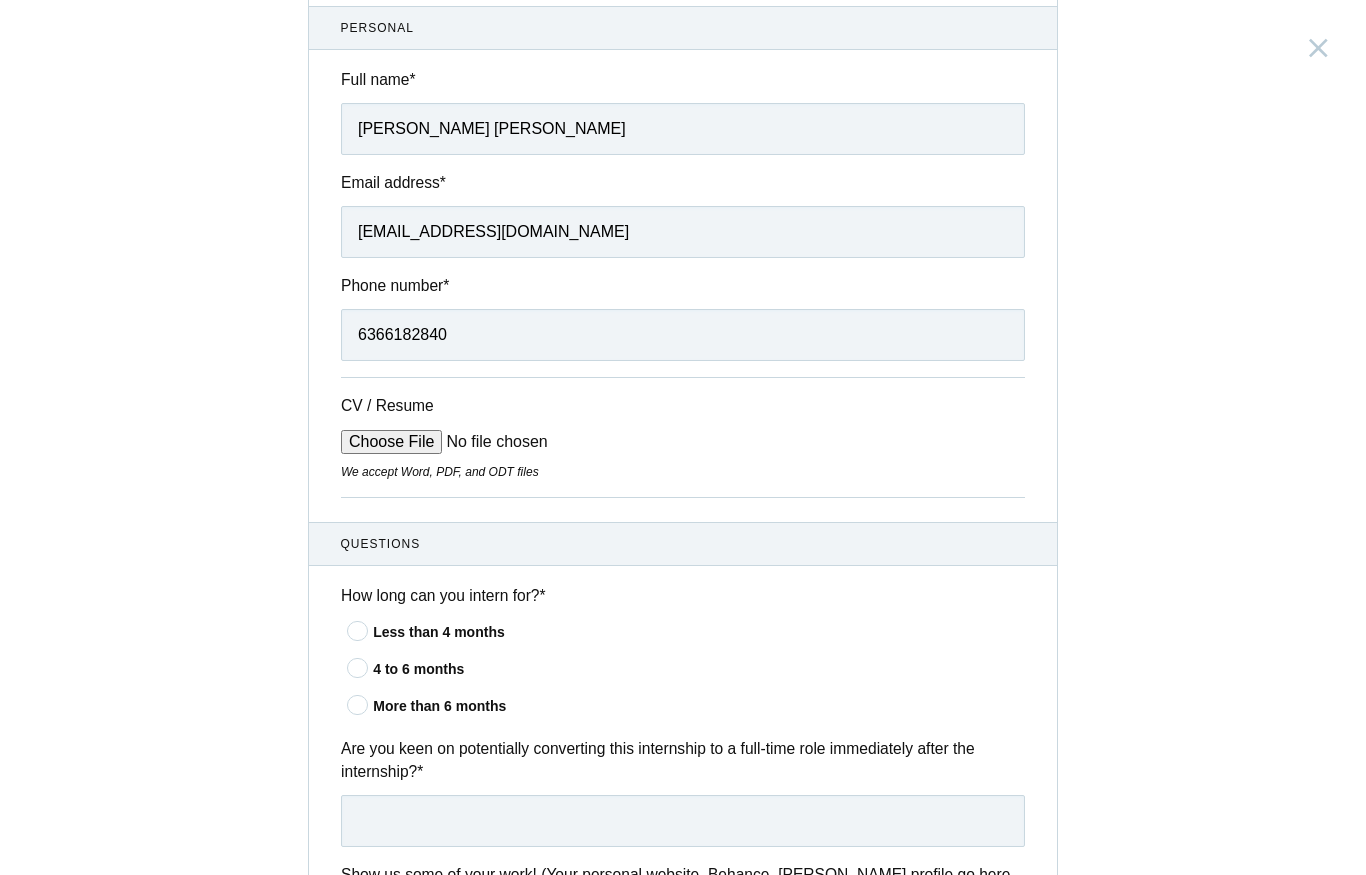 scroll, scrollTop: 5214, scrollLeft: 0, axis: vertical 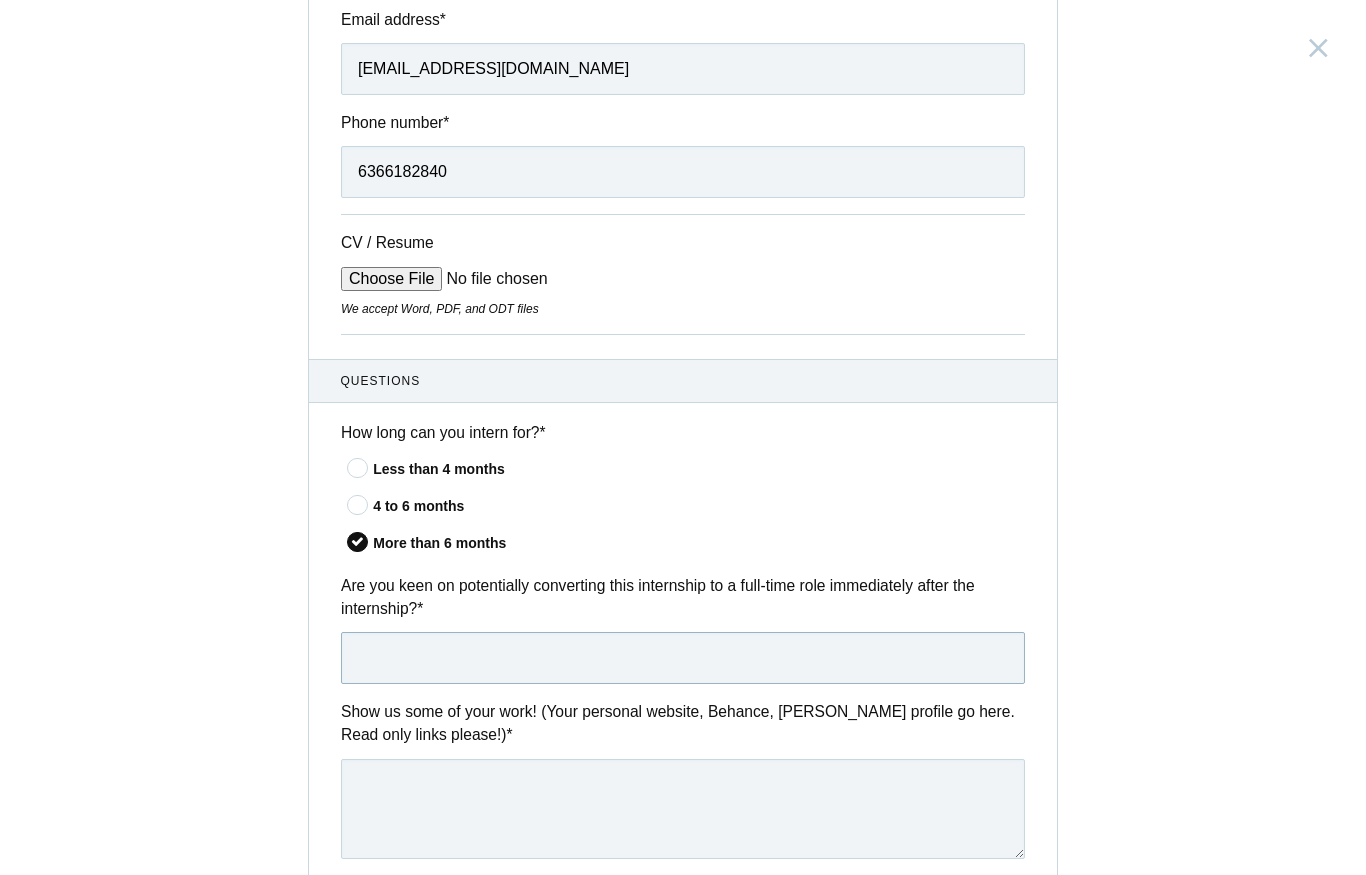 click at bounding box center [683, 658] 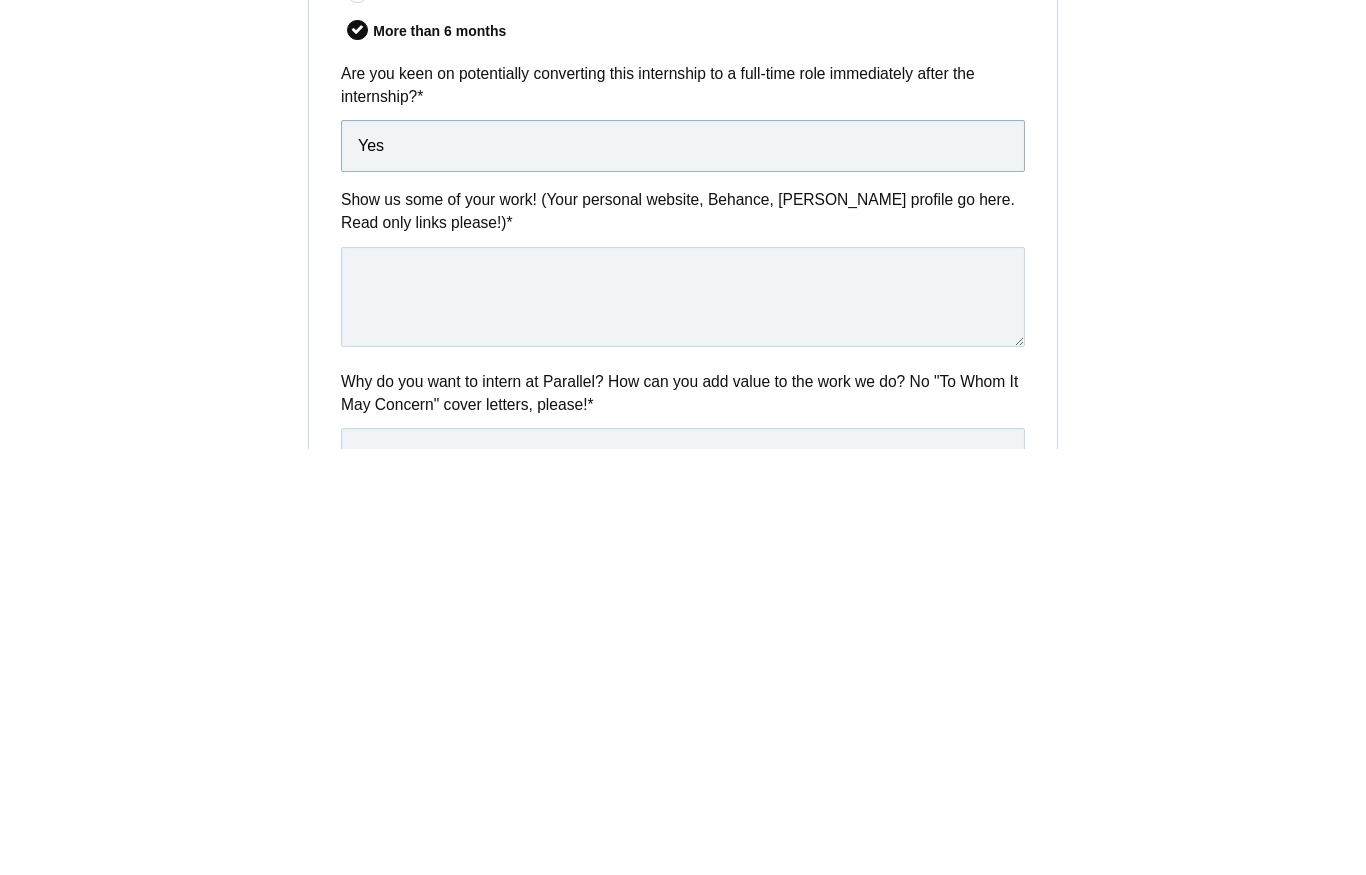scroll, scrollTop: 415, scrollLeft: 0, axis: vertical 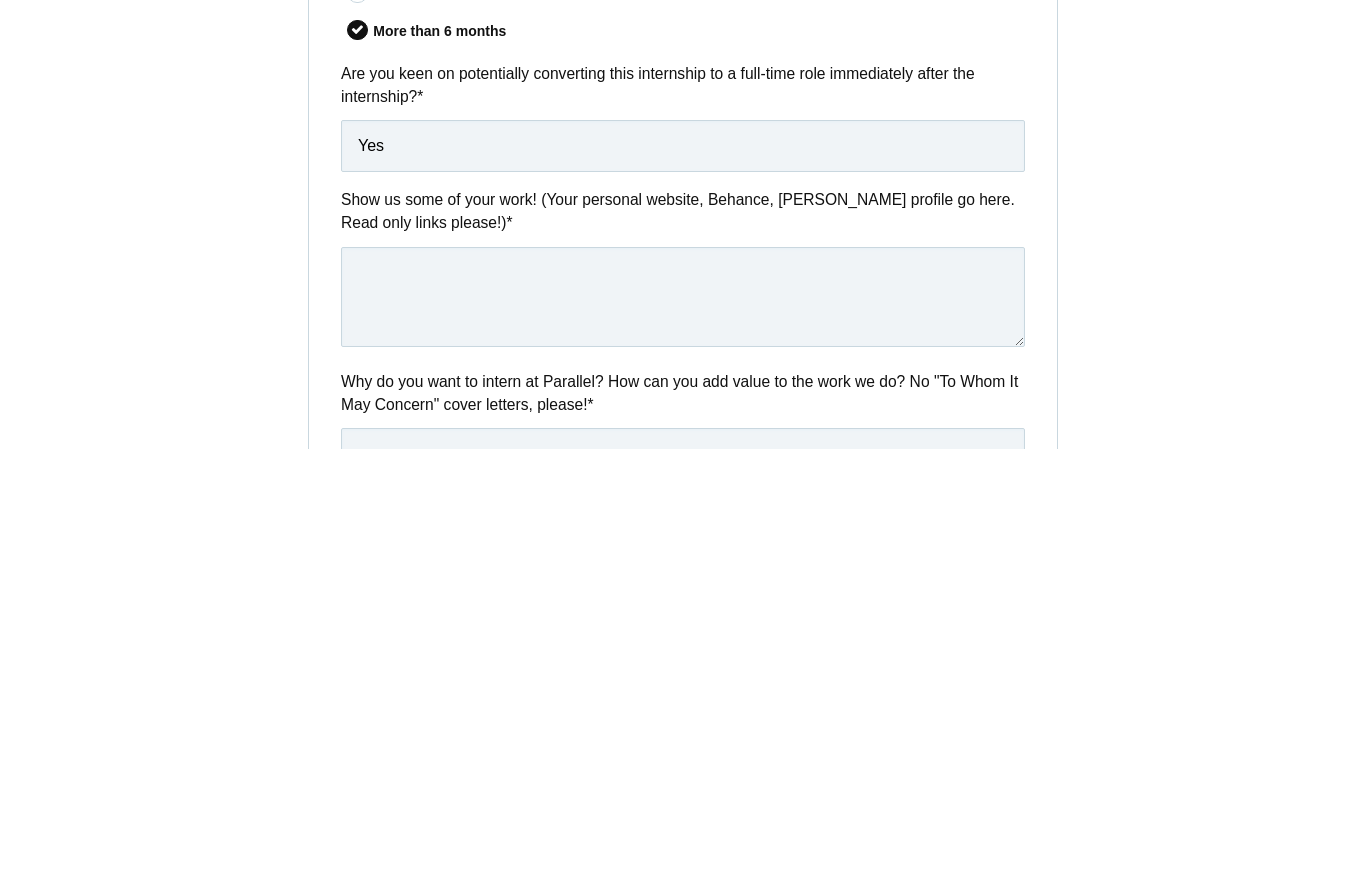 click at bounding box center [683, 723] 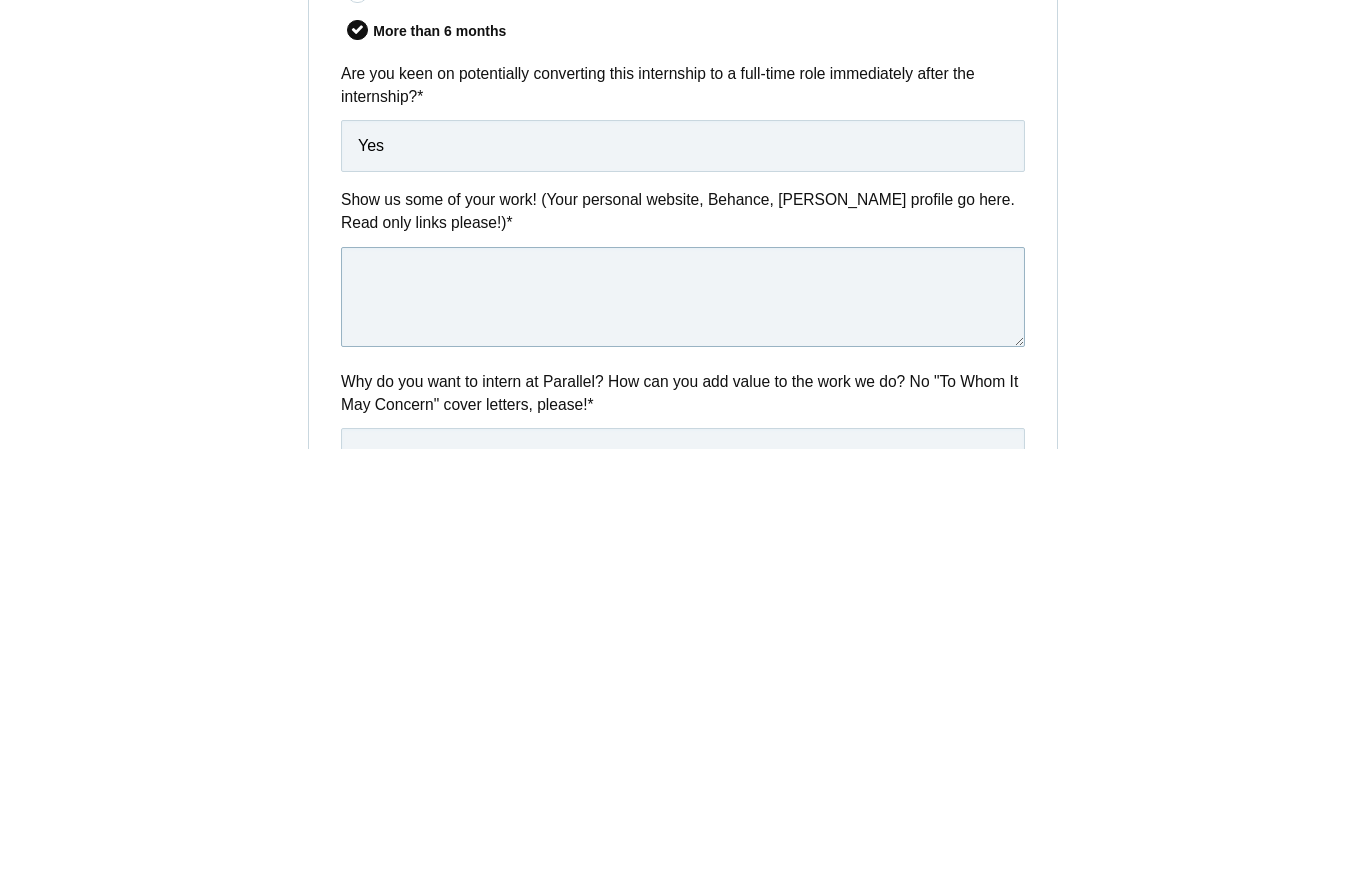 click at bounding box center [683, 723] 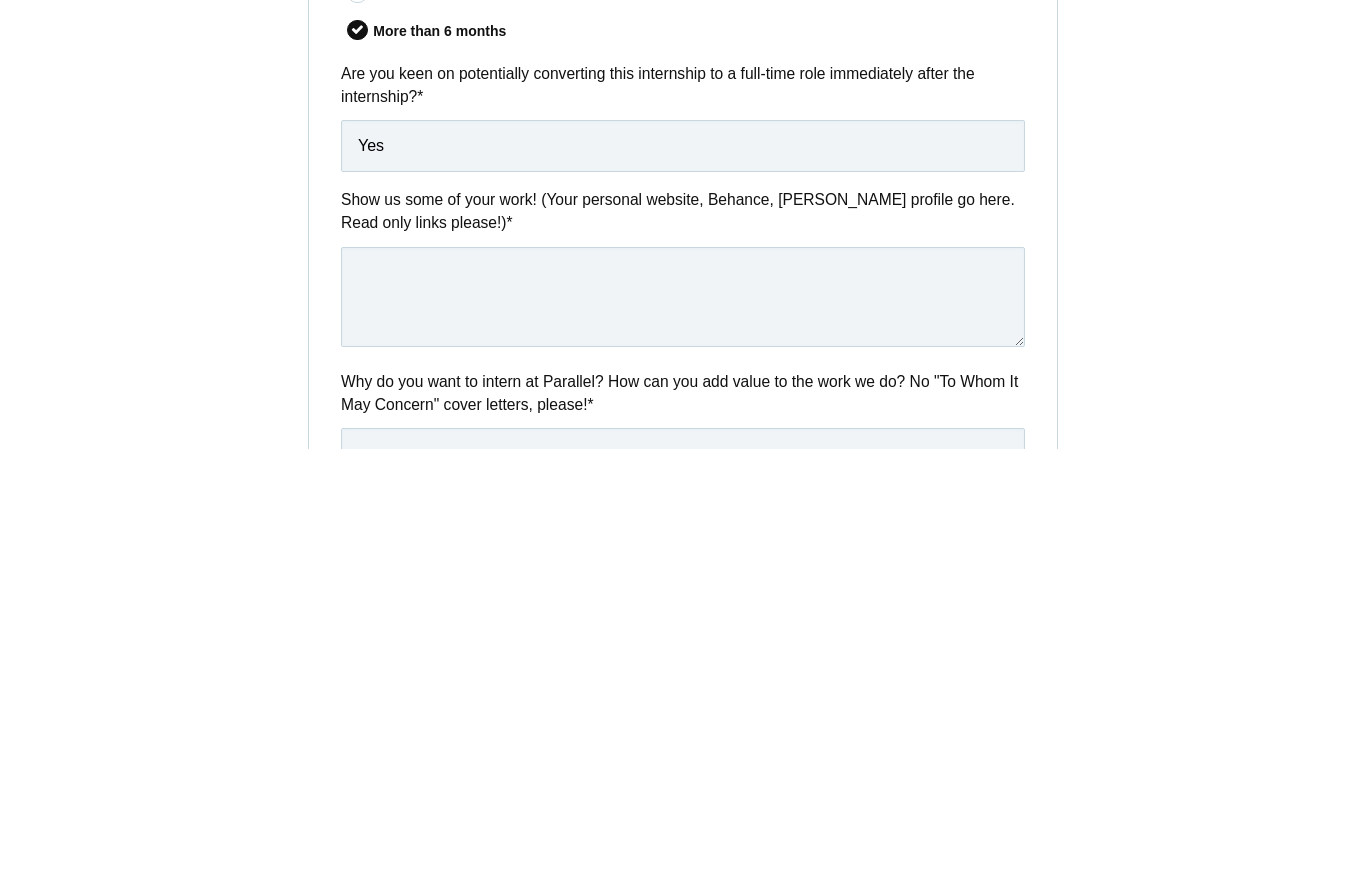click on "Show us some of your work! (Your personal website, Behance, [PERSON_NAME] profile go here. Read only links please!)  *" at bounding box center (683, 696) 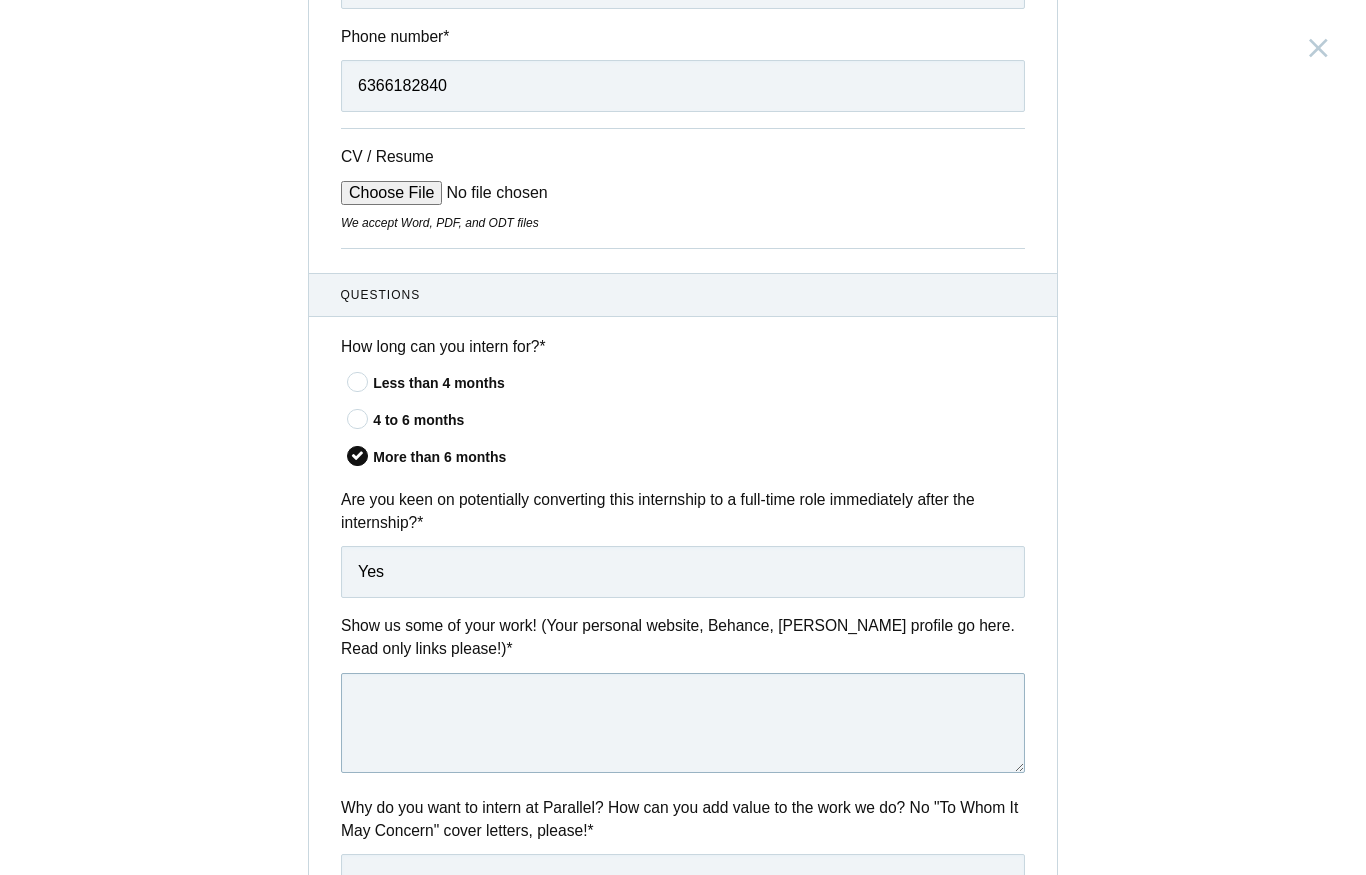 click at bounding box center [683, 723] 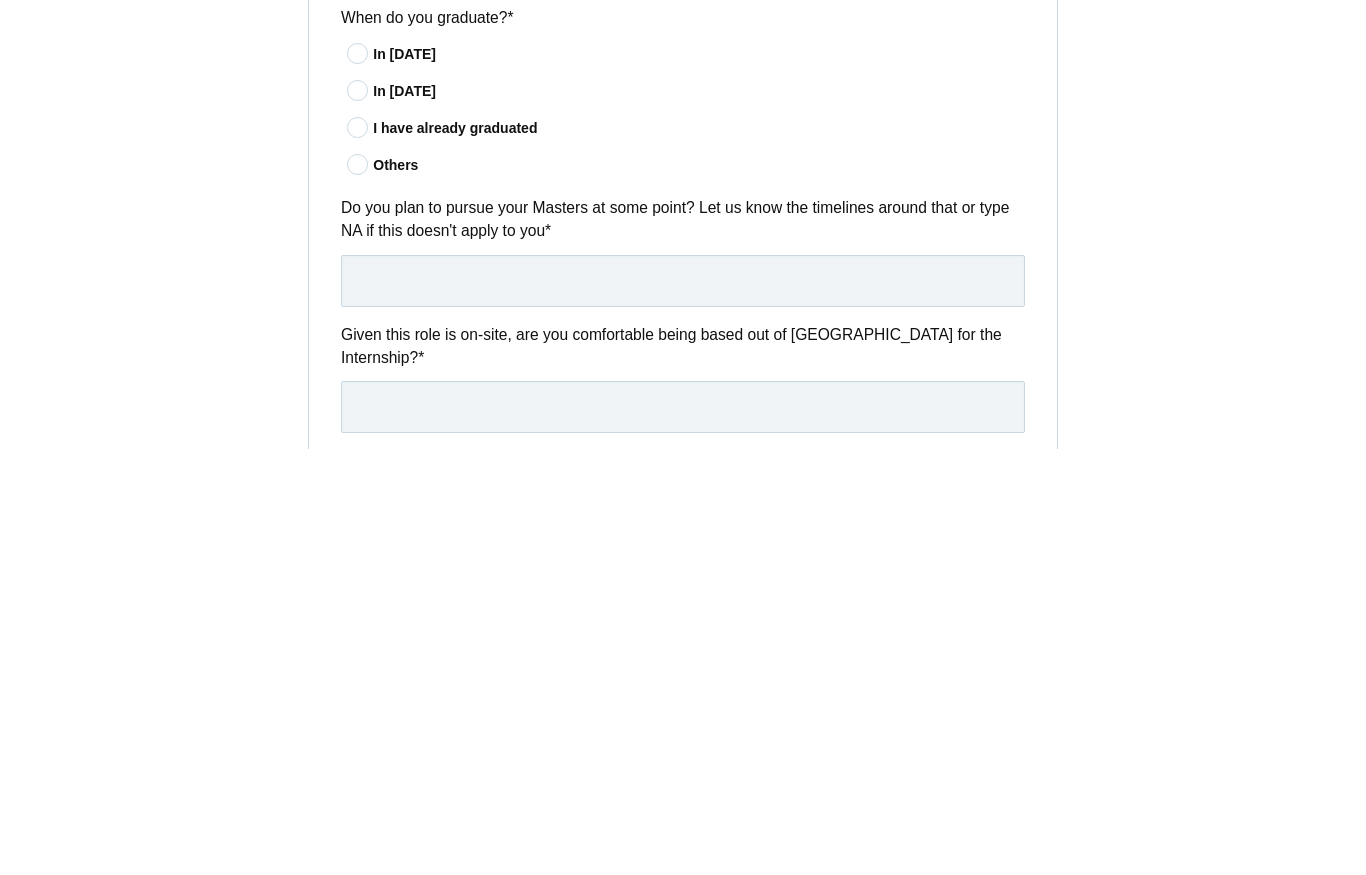 scroll, scrollTop: 911, scrollLeft: 0, axis: vertical 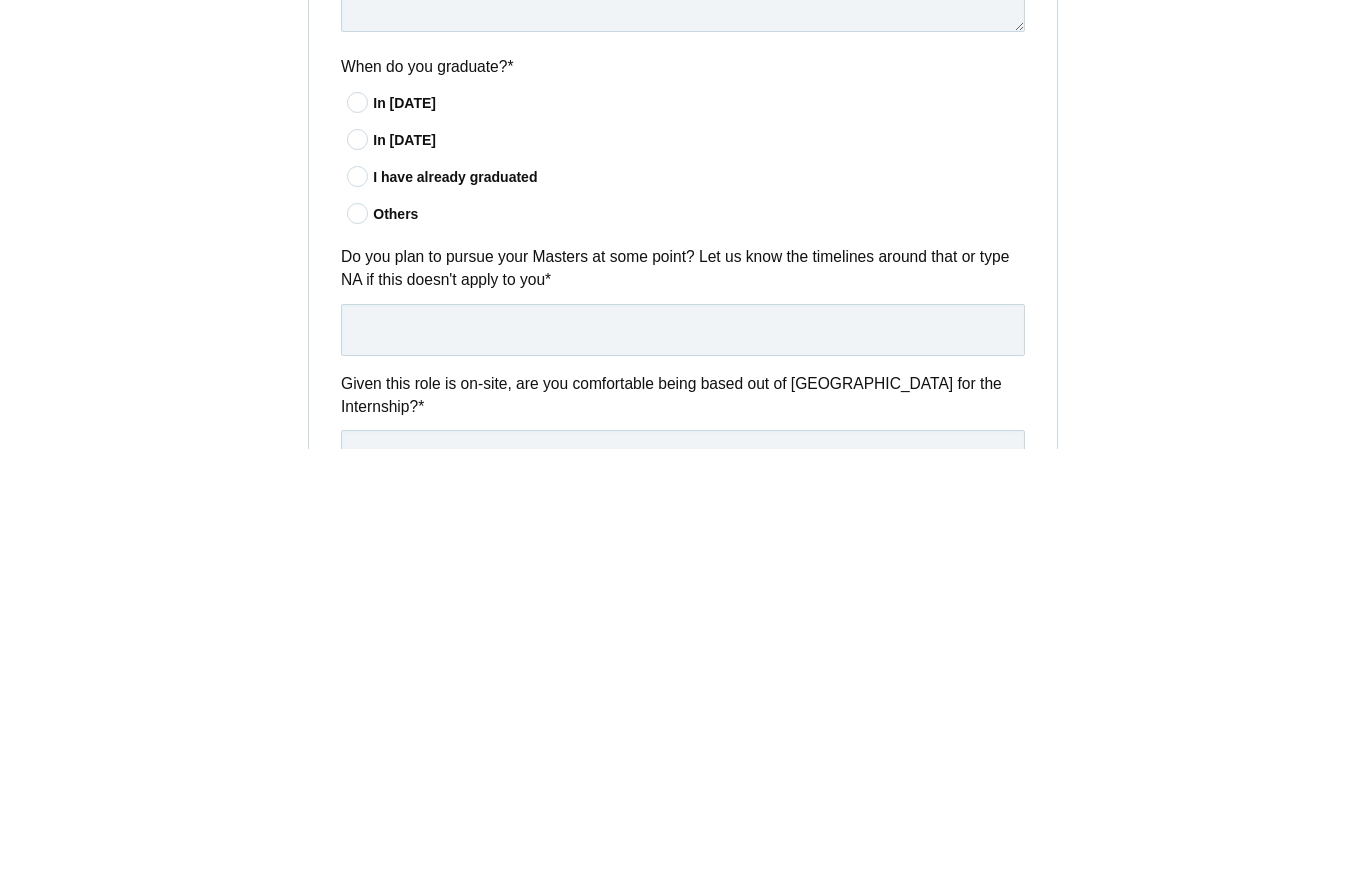 click at bounding box center (358, 602) 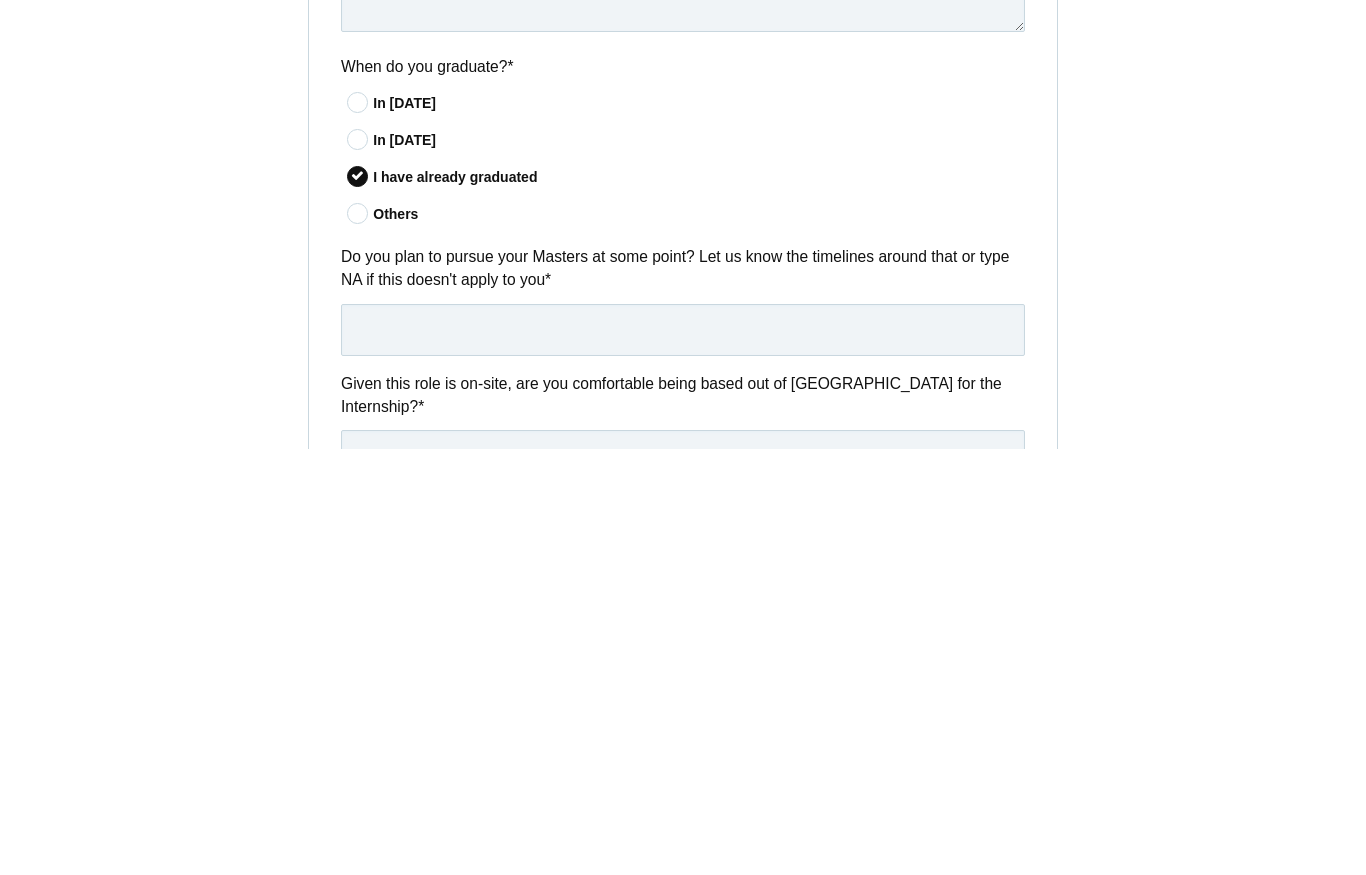 scroll, scrollTop: 6170, scrollLeft: 0, axis: vertical 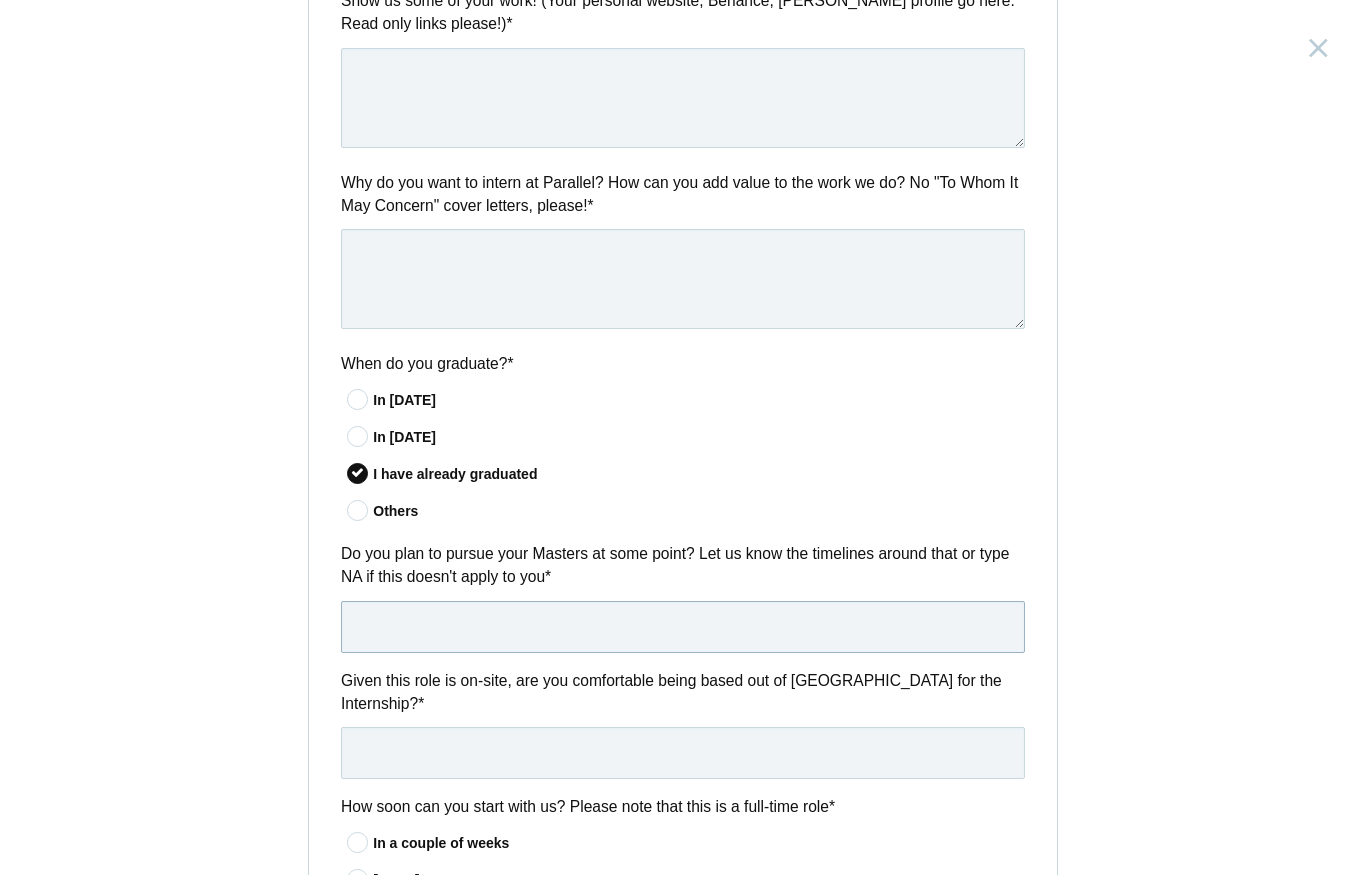 click at bounding box center [683, 627] 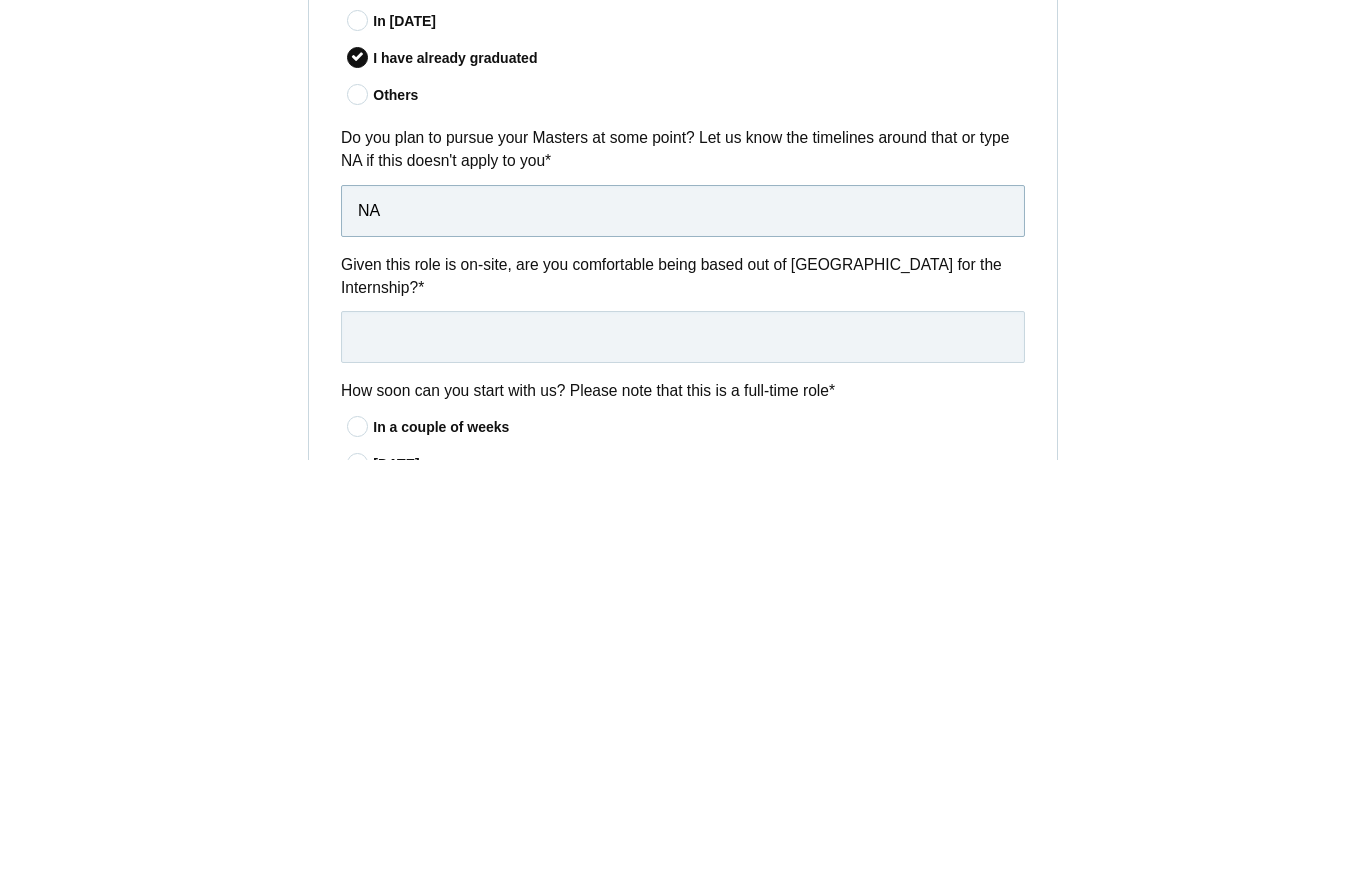 type on "NA" 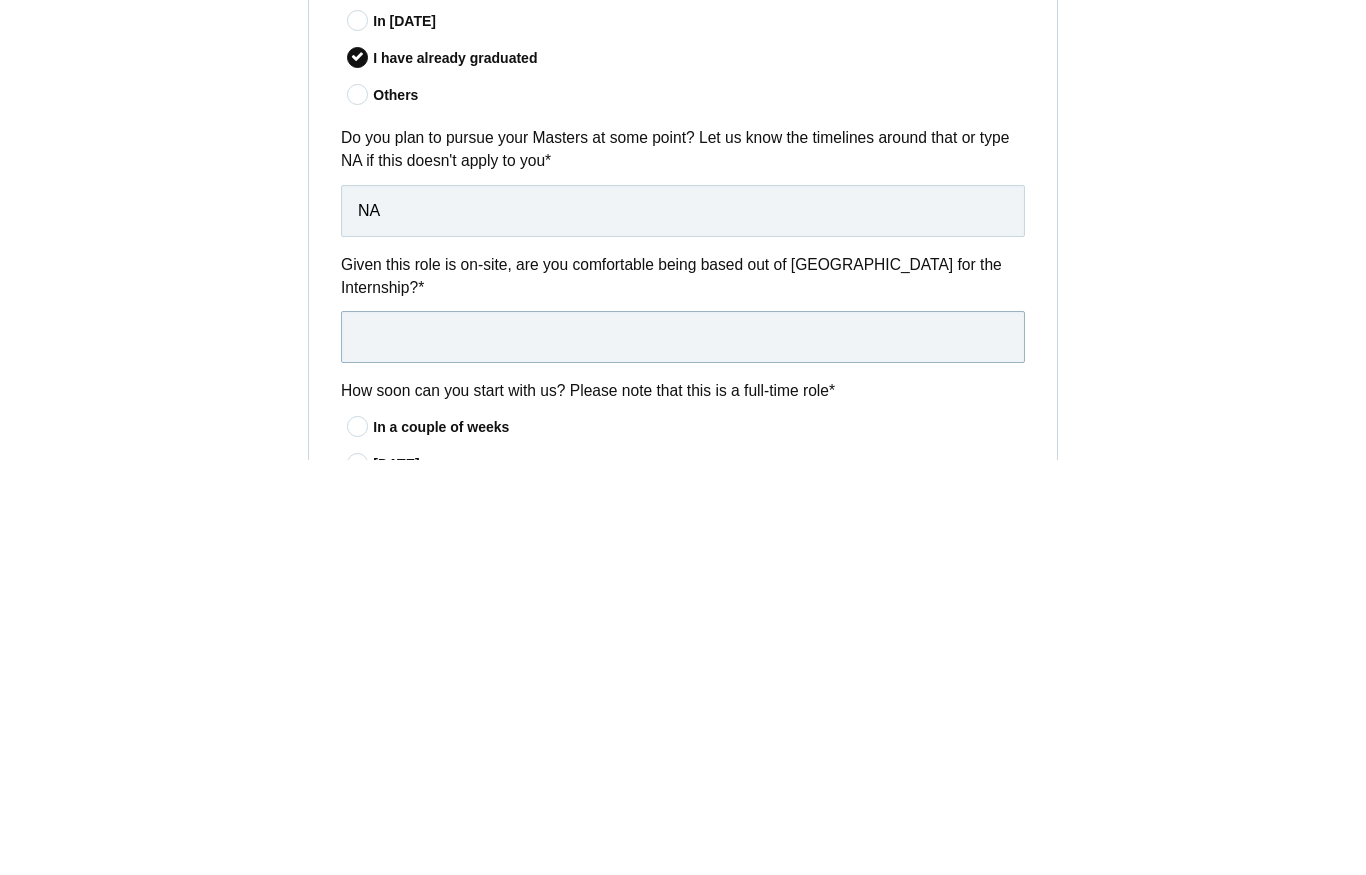 click at bounding box center (683, 753) 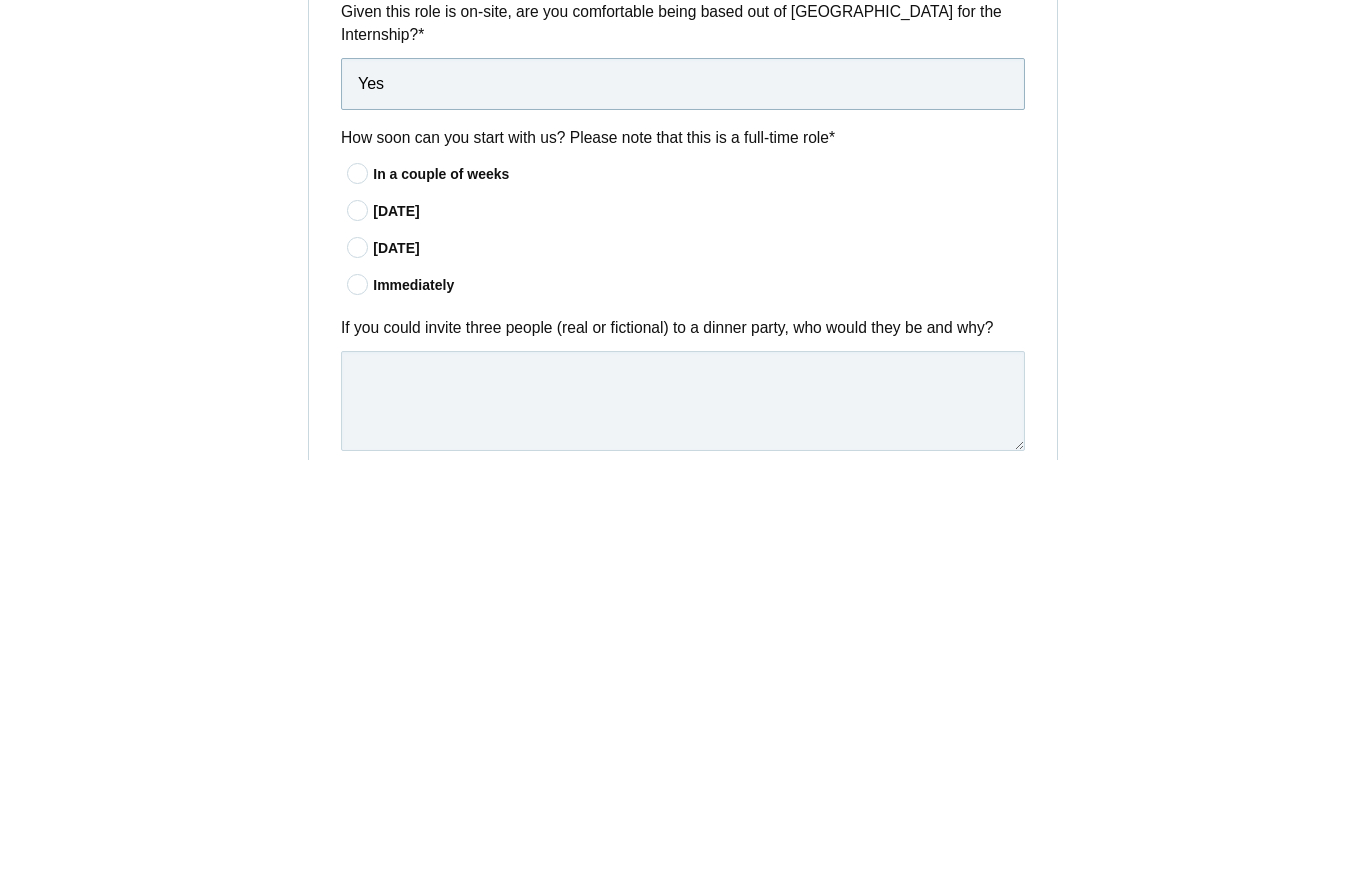scroll, scrollTop: 1291, scrollLeft: 0, axis: vertical 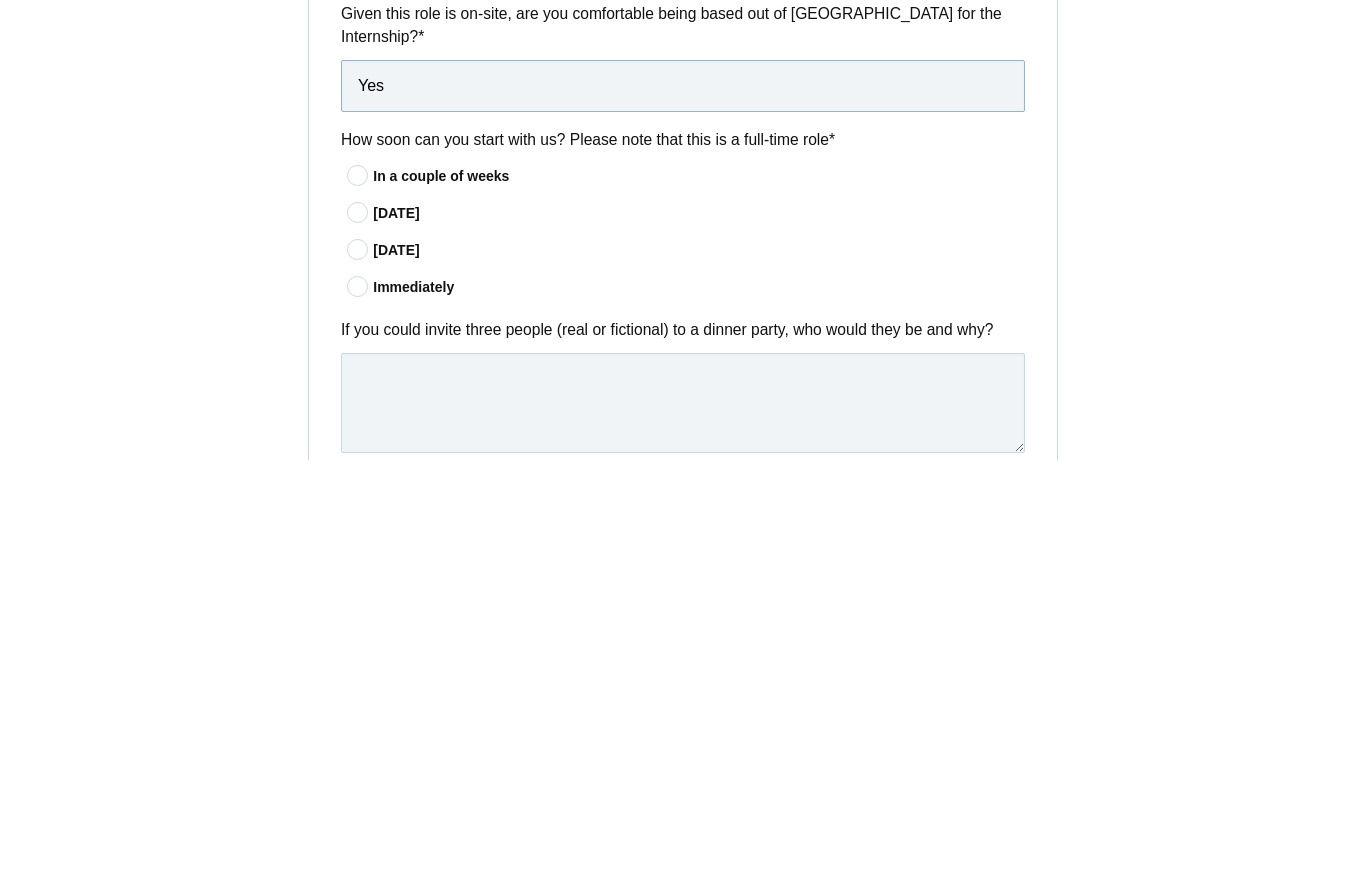 type on "Yes" 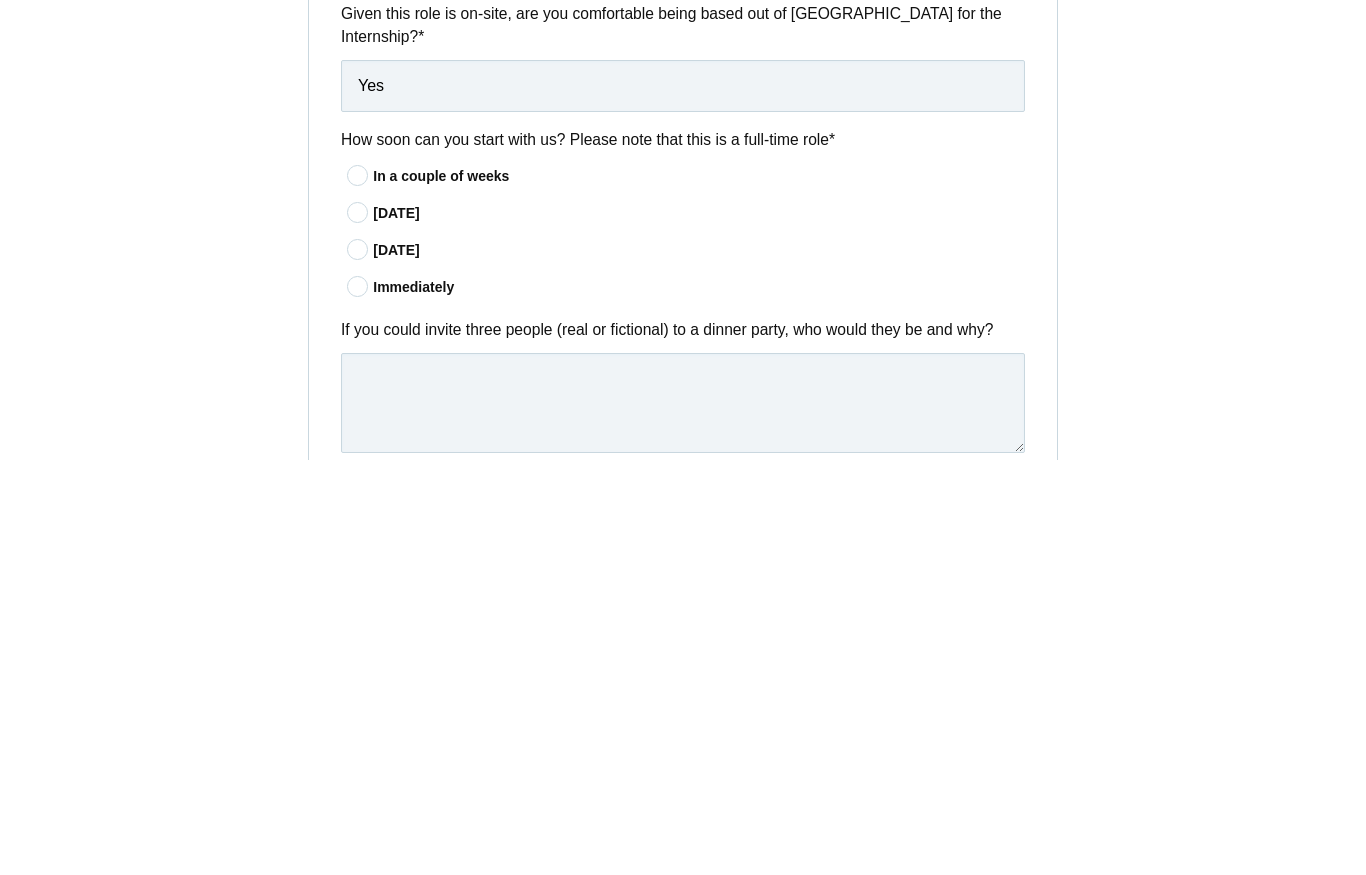 click at bounding box center (358, 702) 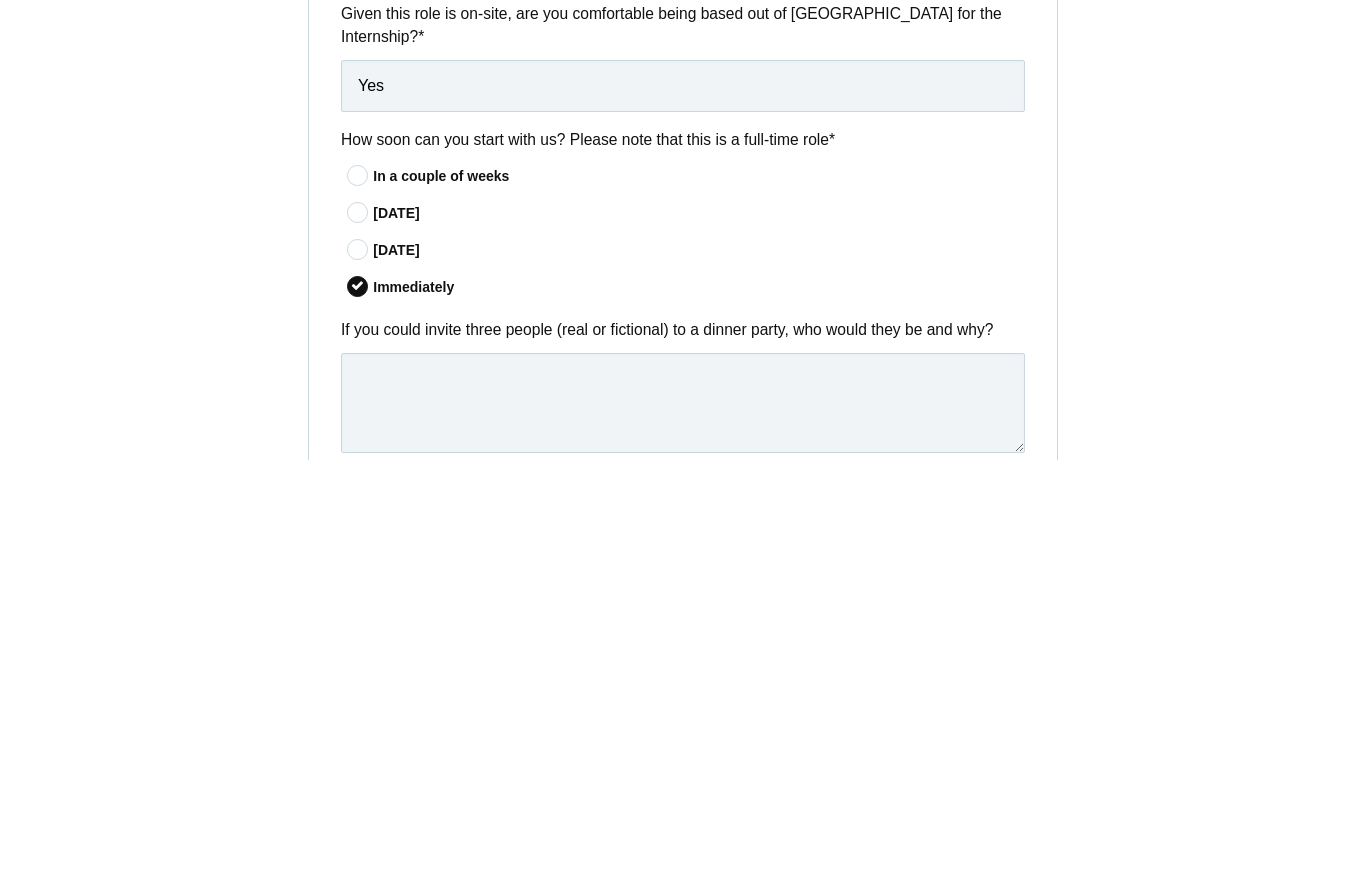 scroll, scrollTop: 6586, scrollLeft: 0, axis: vertical 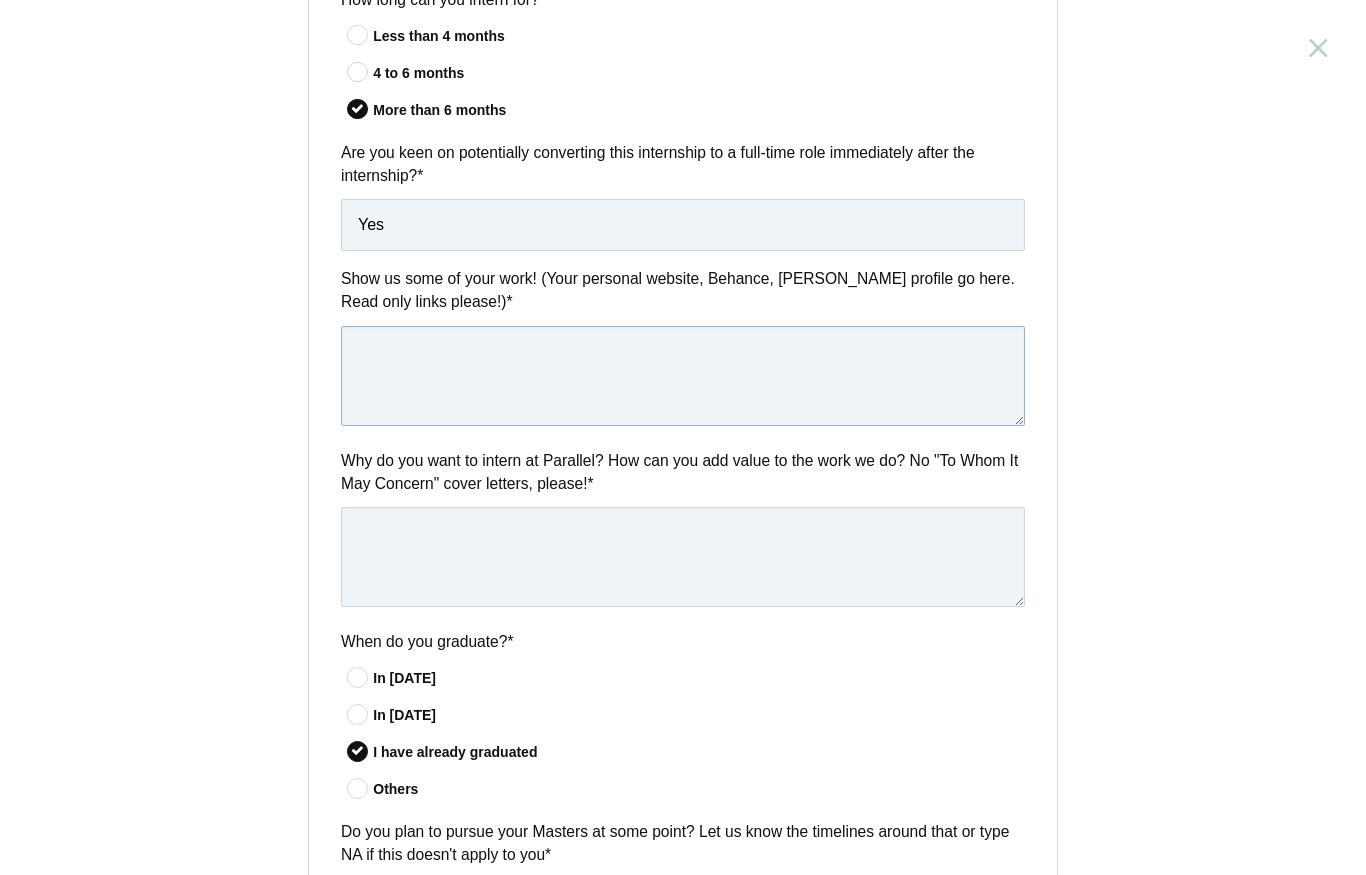 click at bounding box center (683, 376) 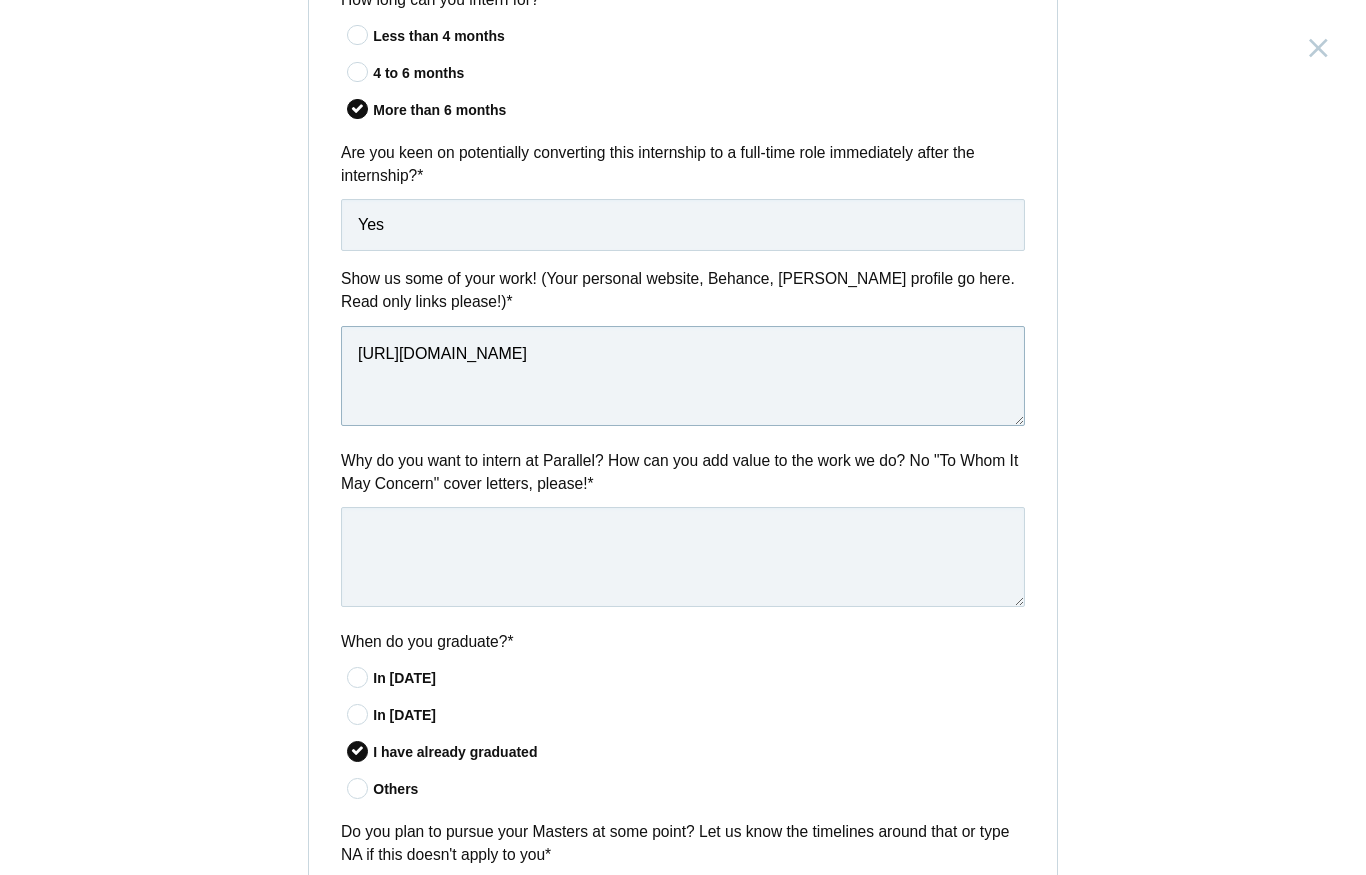click on "[URL][DOMAIN_NAME]" at bounding box center [683, 376] 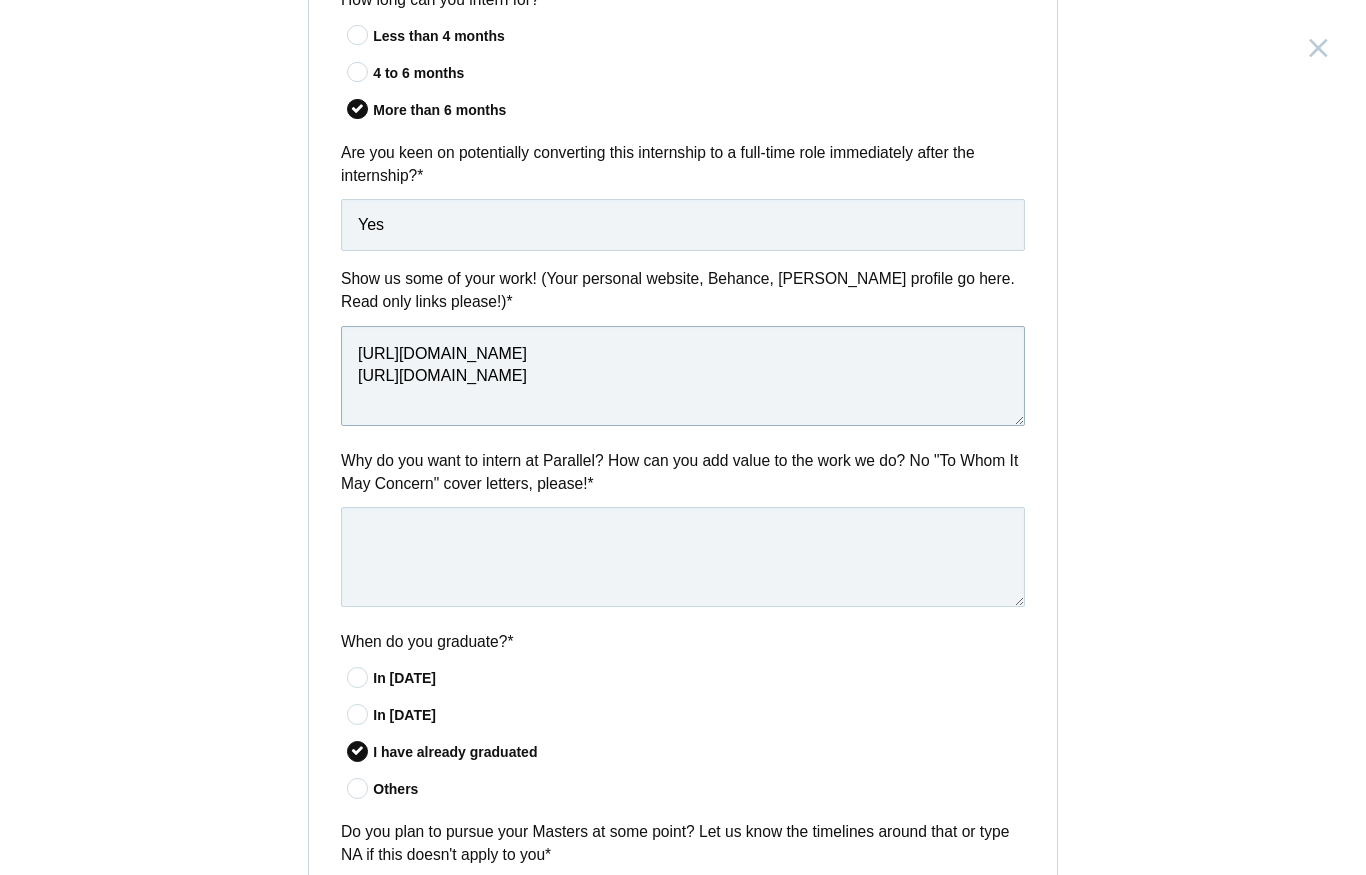 scroll, scrollTop: 0, scrollLeft: 0, axis: both 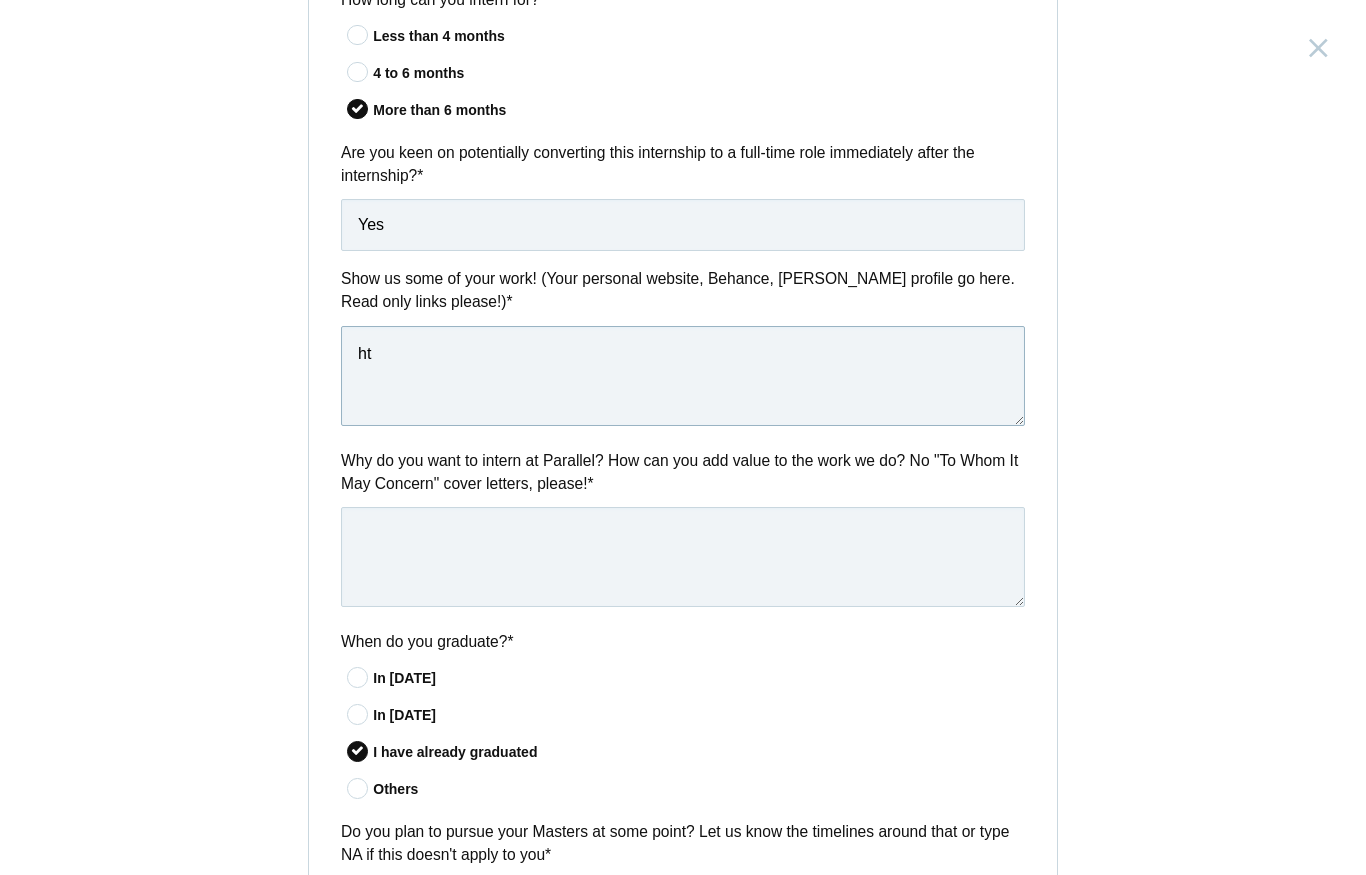 type on "h" 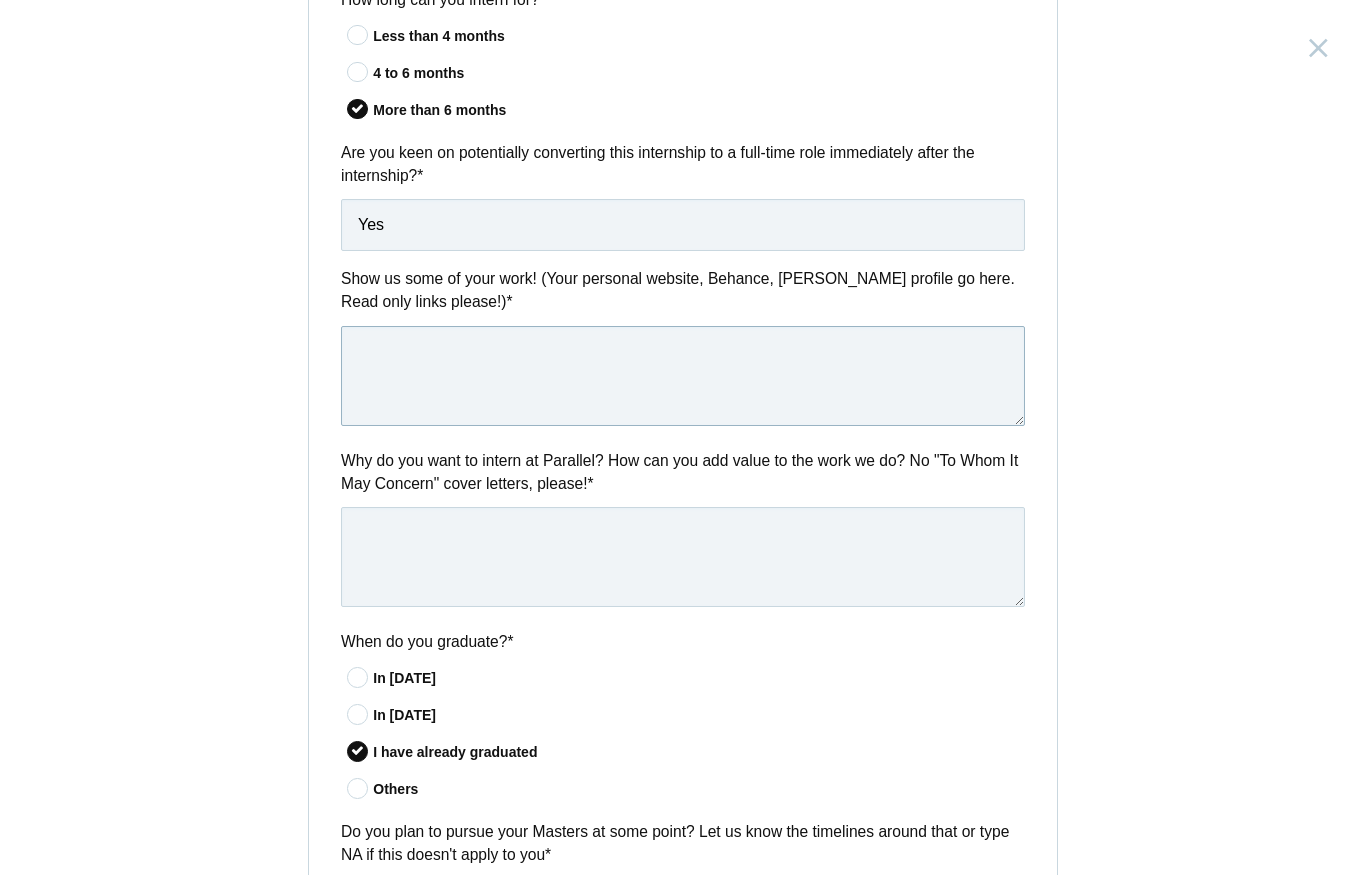 paste on "[URL][DOMAIN_NAME].." 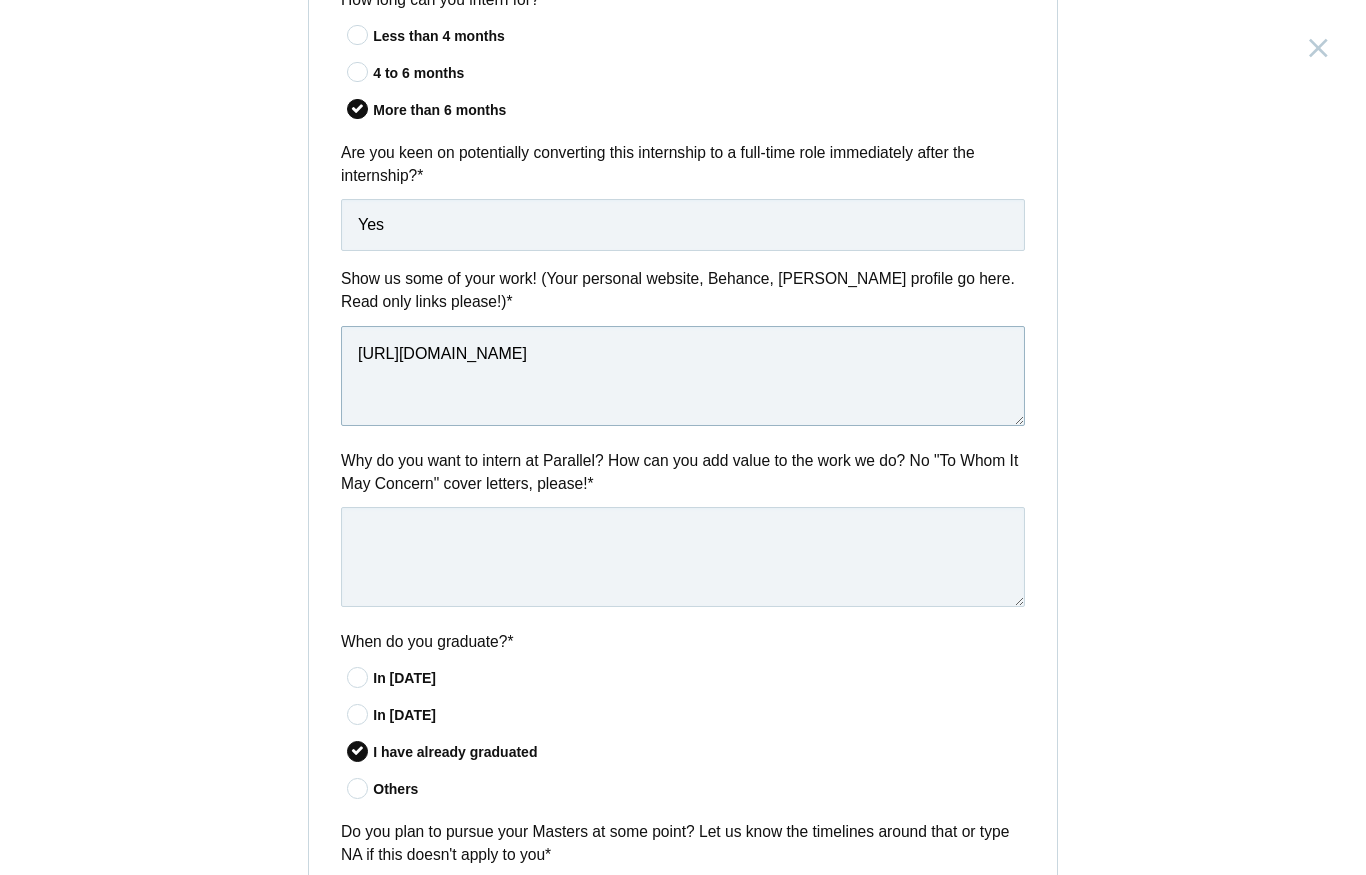 scroll, scrollTop: 0, scrollLeft: 0, axis: both 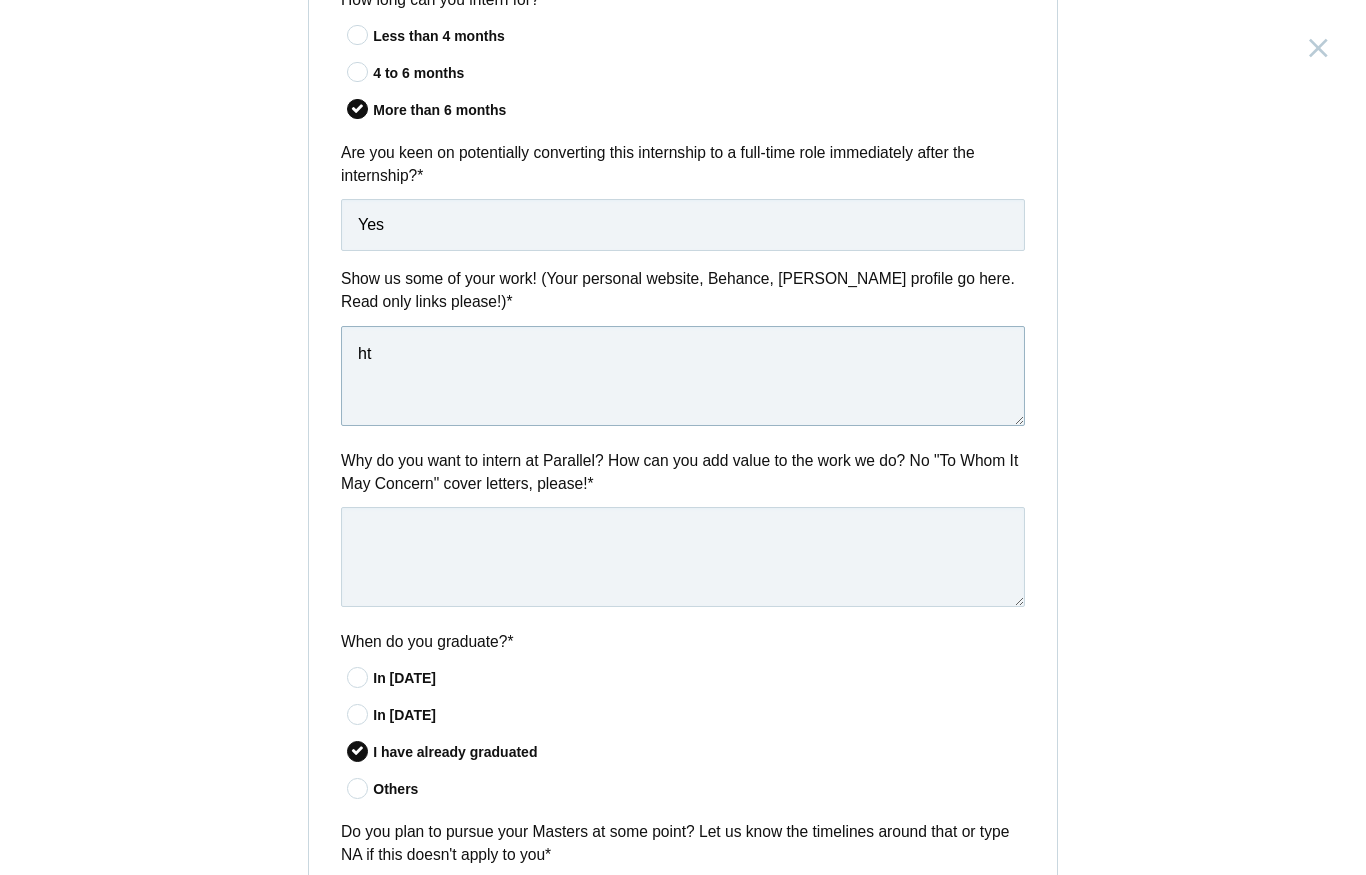 type on "h" 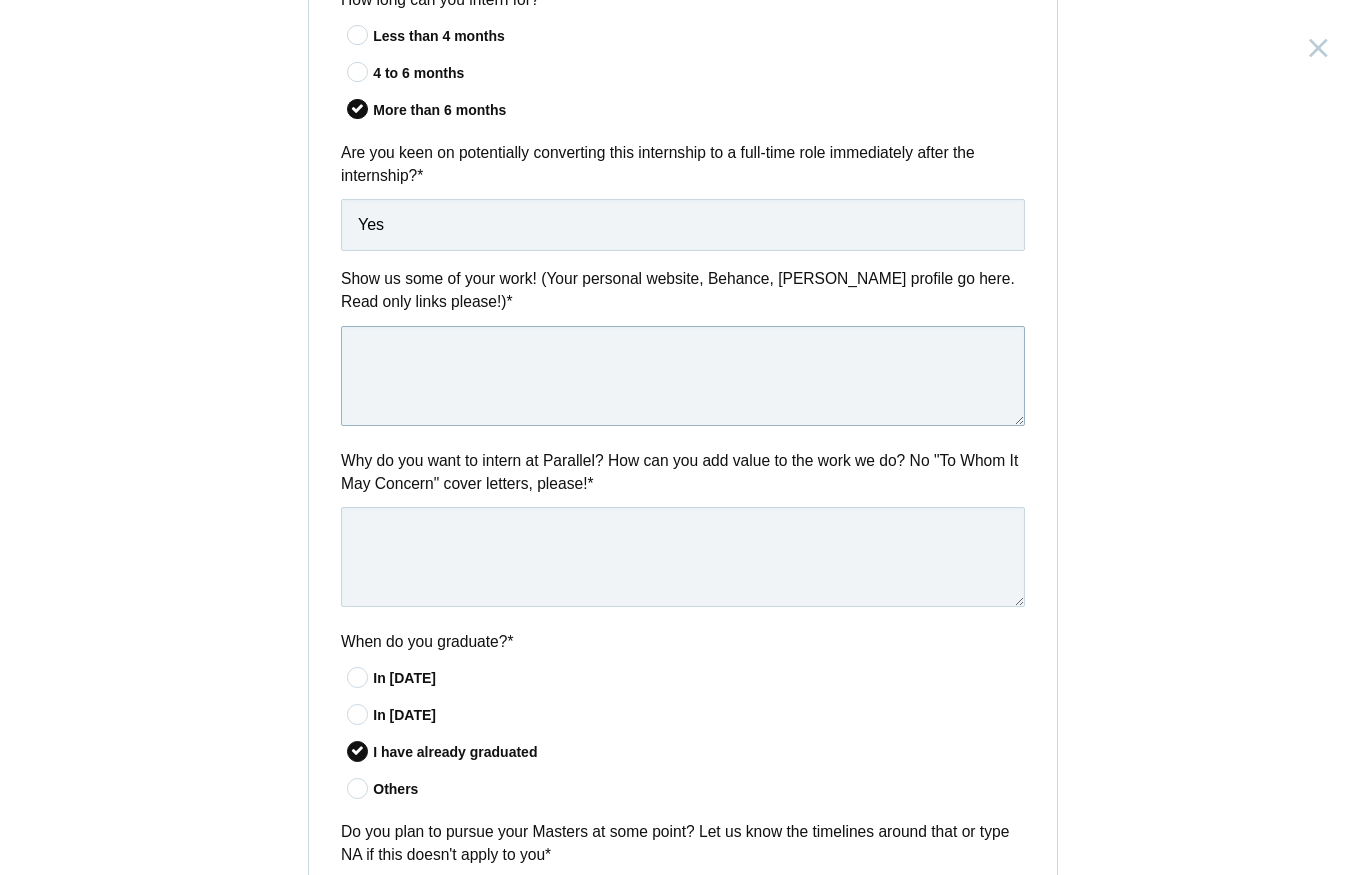 paste on "[URL][DOMAIN_NAME]" 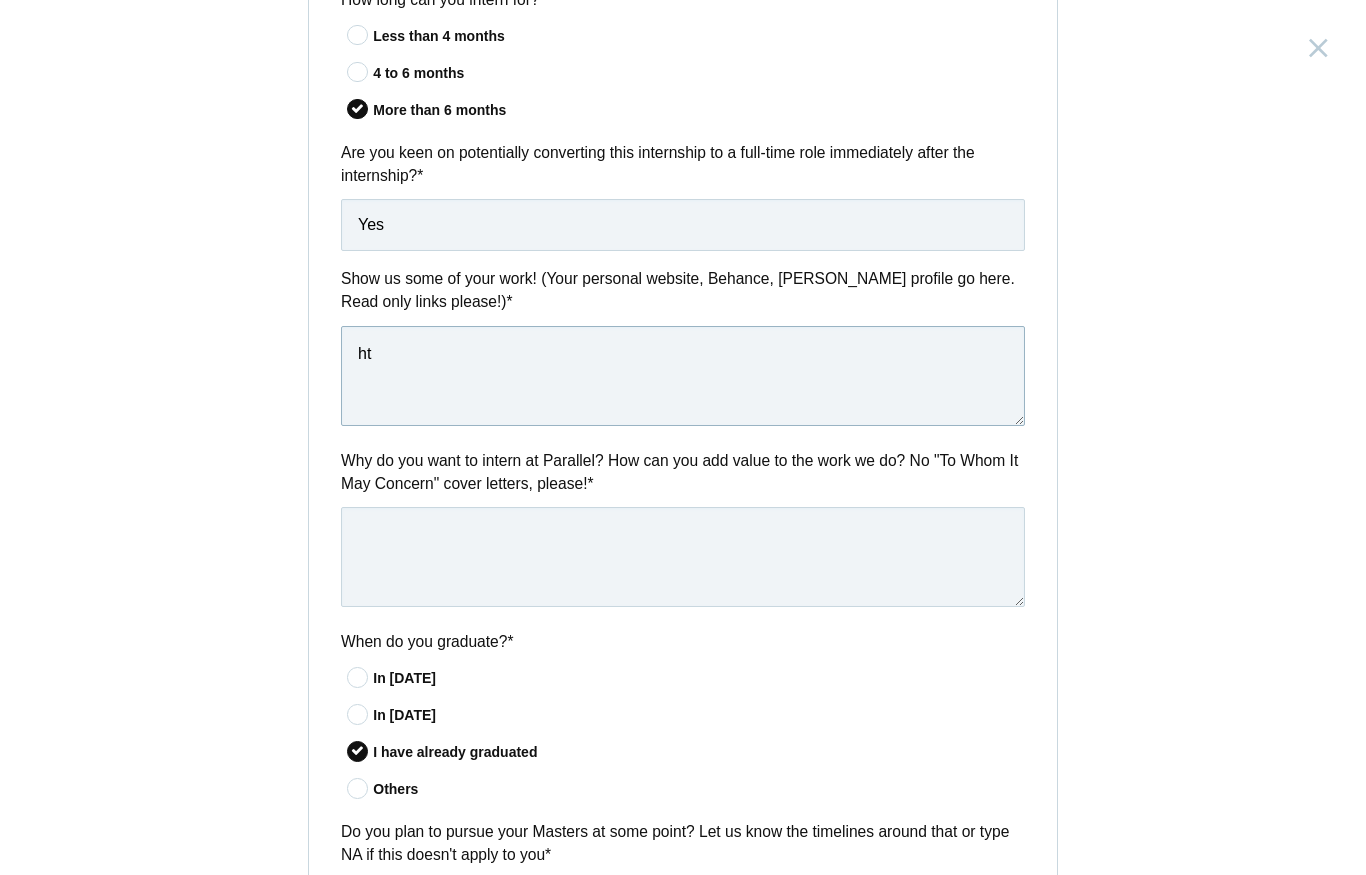 type on "h" 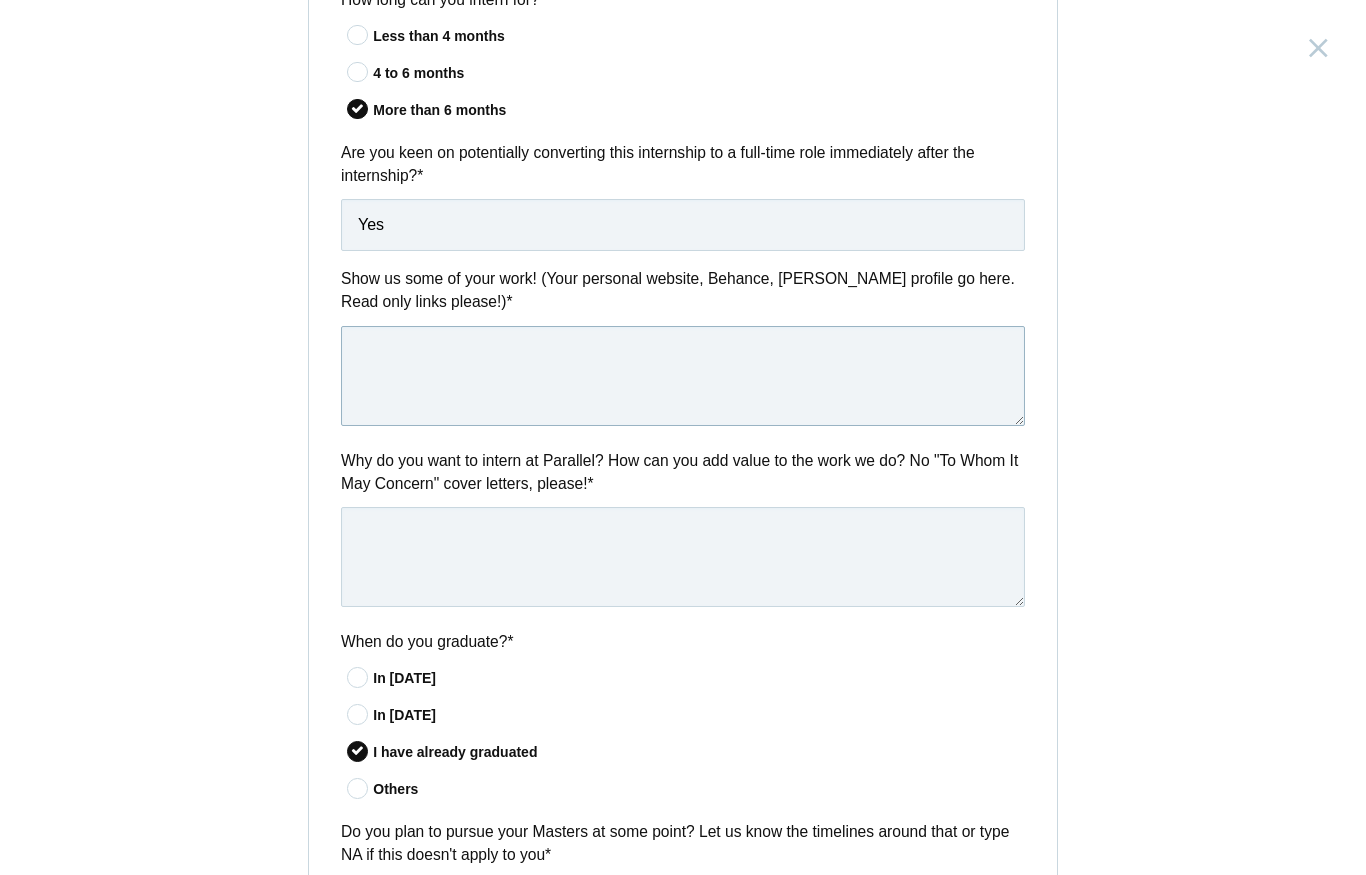 paste on "[URL][DOMAIN_NAME]" 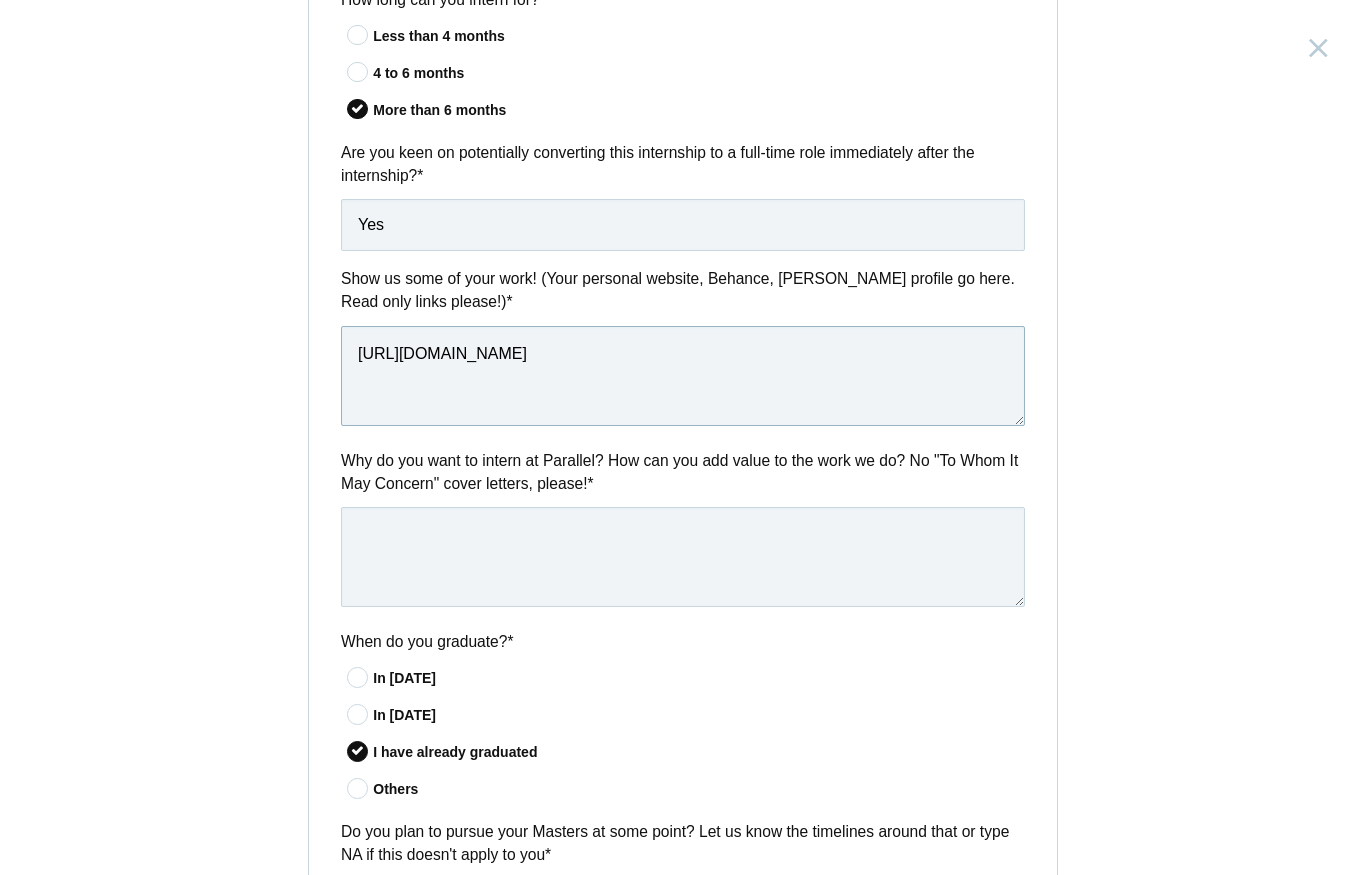 click on "[URL][DOMAIN_NAME]" at bounding box center (683, 376) 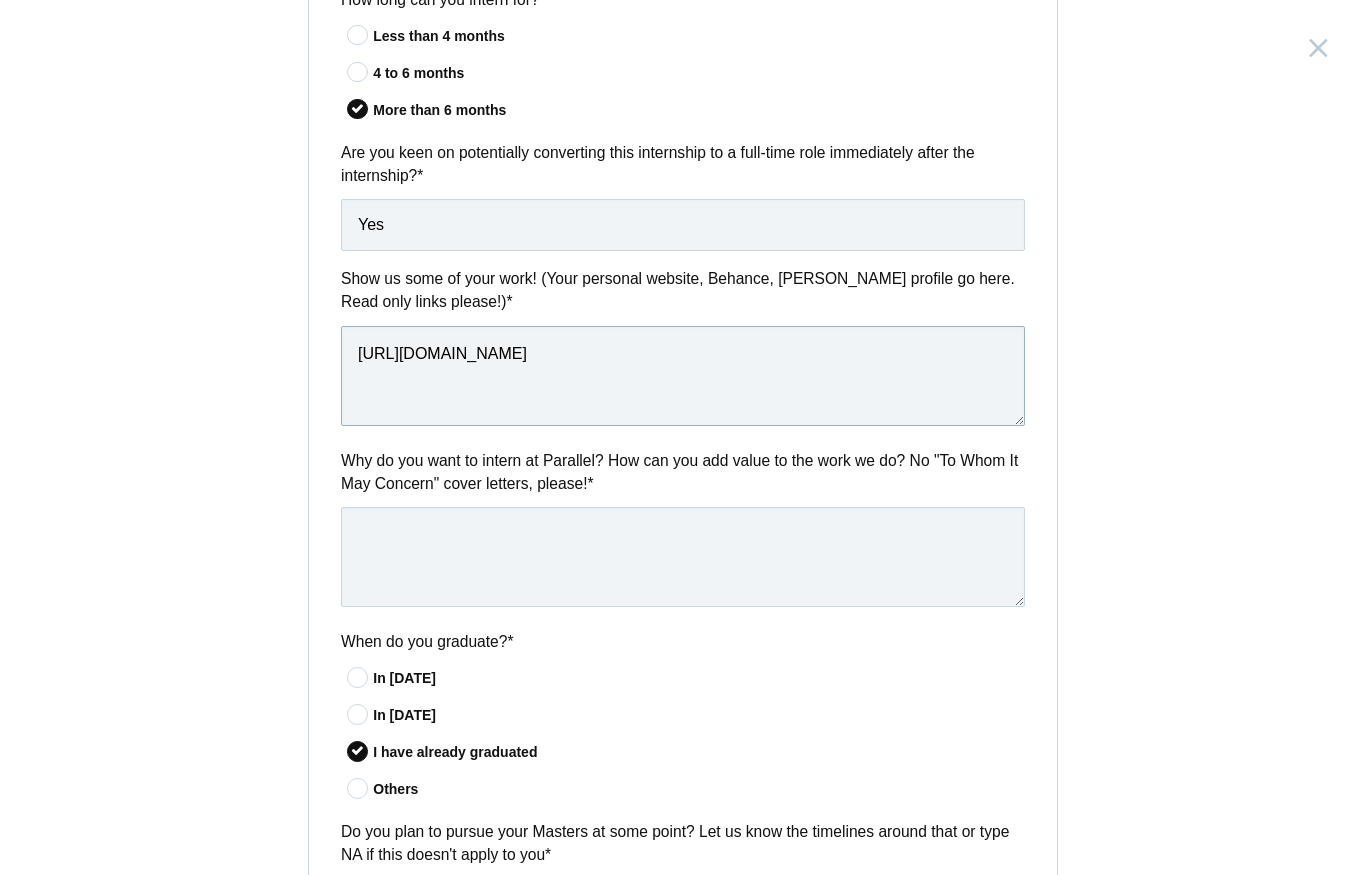scroll, scrollTop: 6585, scrollLeft: 0, axis: vertical 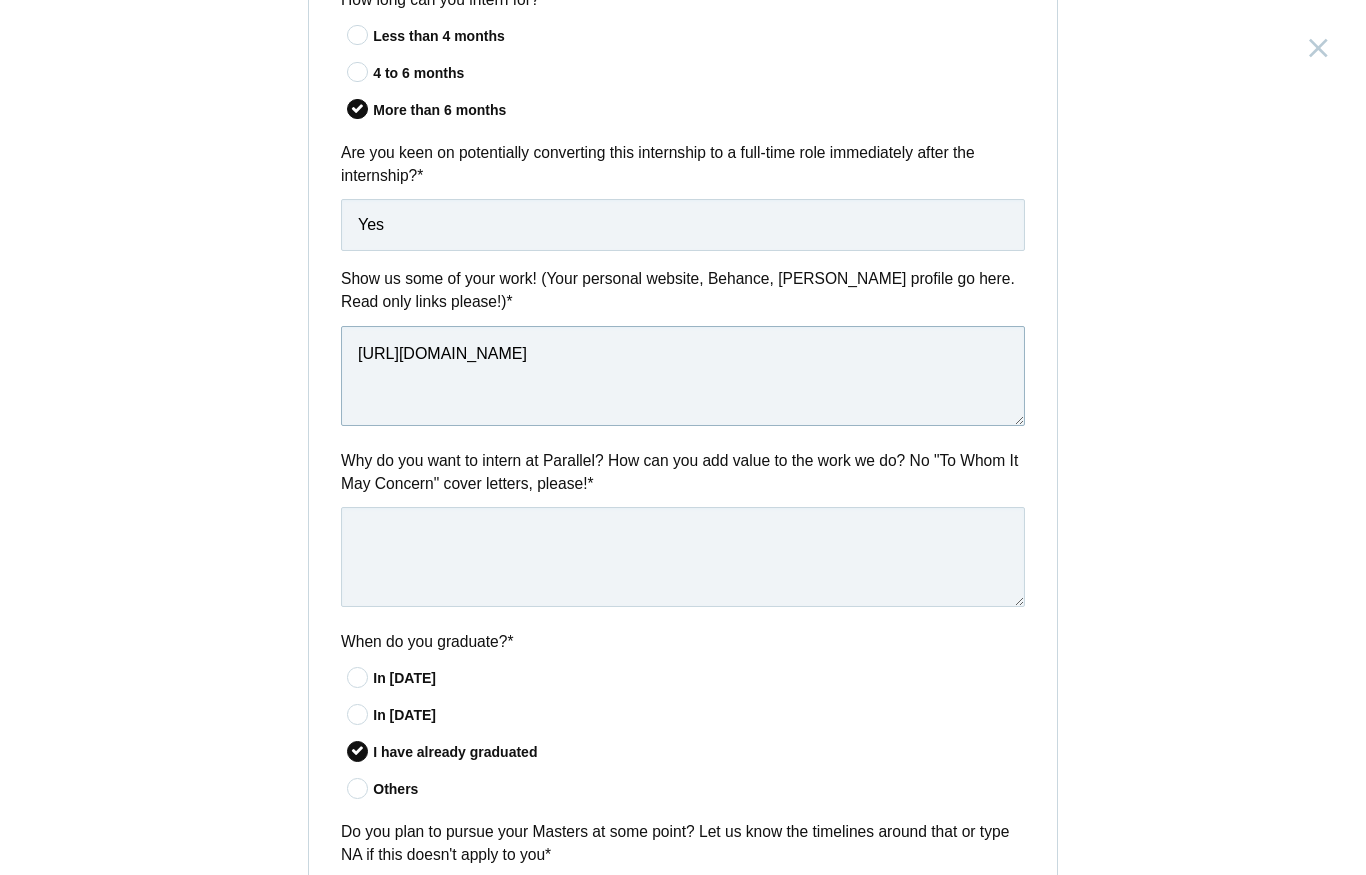 click on "[URL][DOMAIN_NAME]" at bounding box center (683, 376) 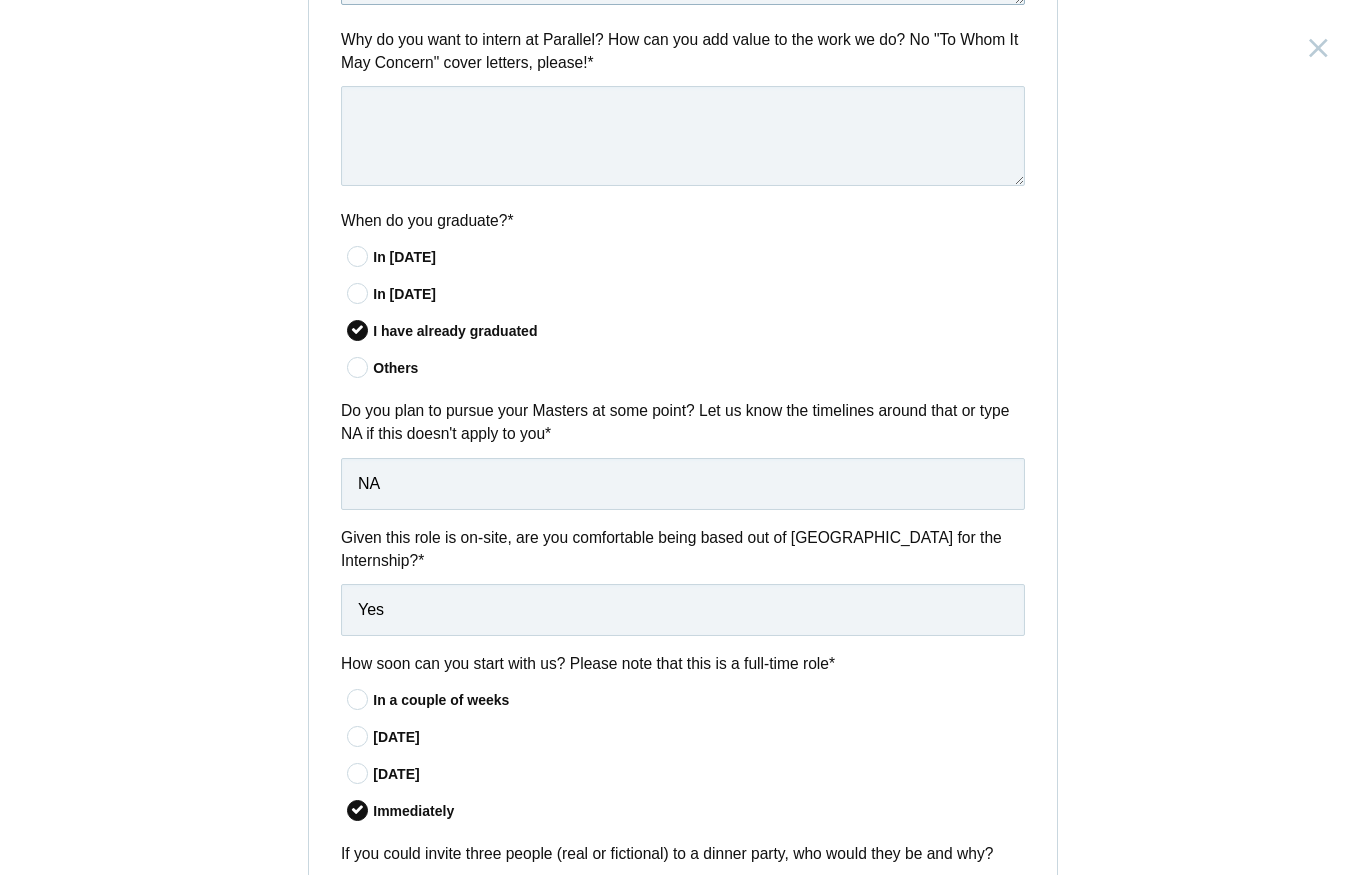 scroll, scrollTop: 1122, scrollLeft: 0, axis: vertical 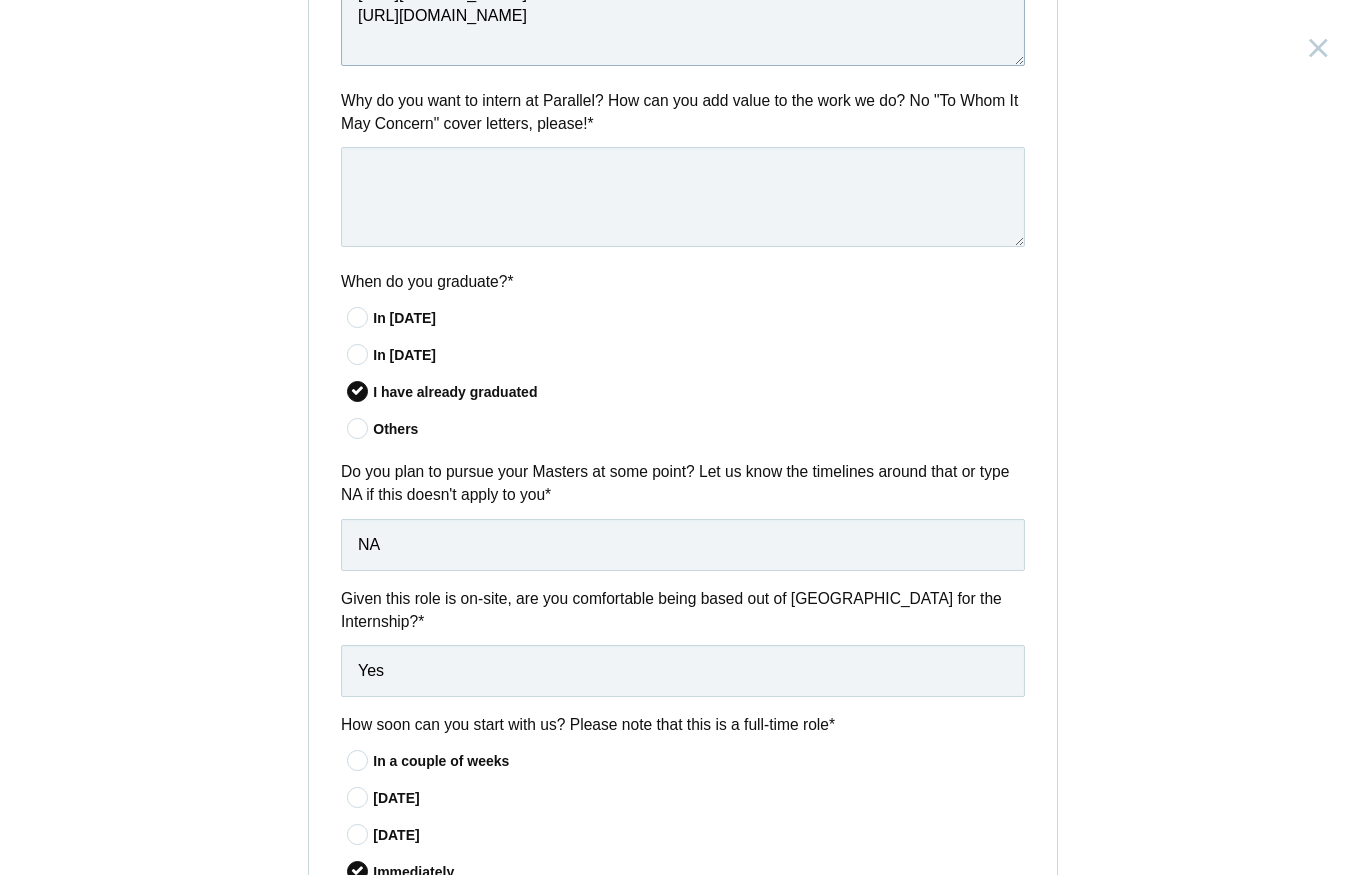 type on "[URL][DOMAIN_NAME]
[URL][DOMAIN_NAME]" 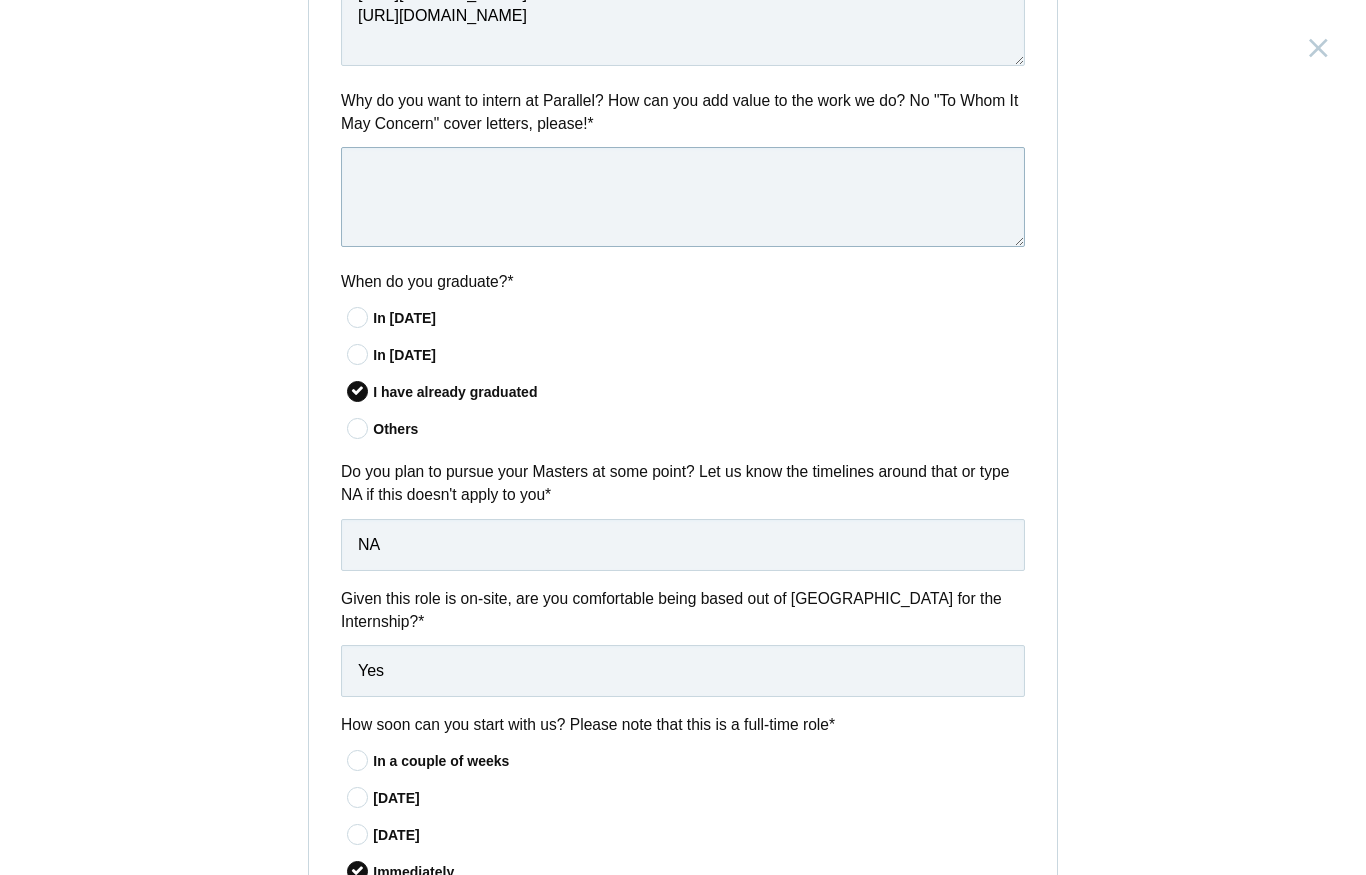 click at bounding box center [683, 197] 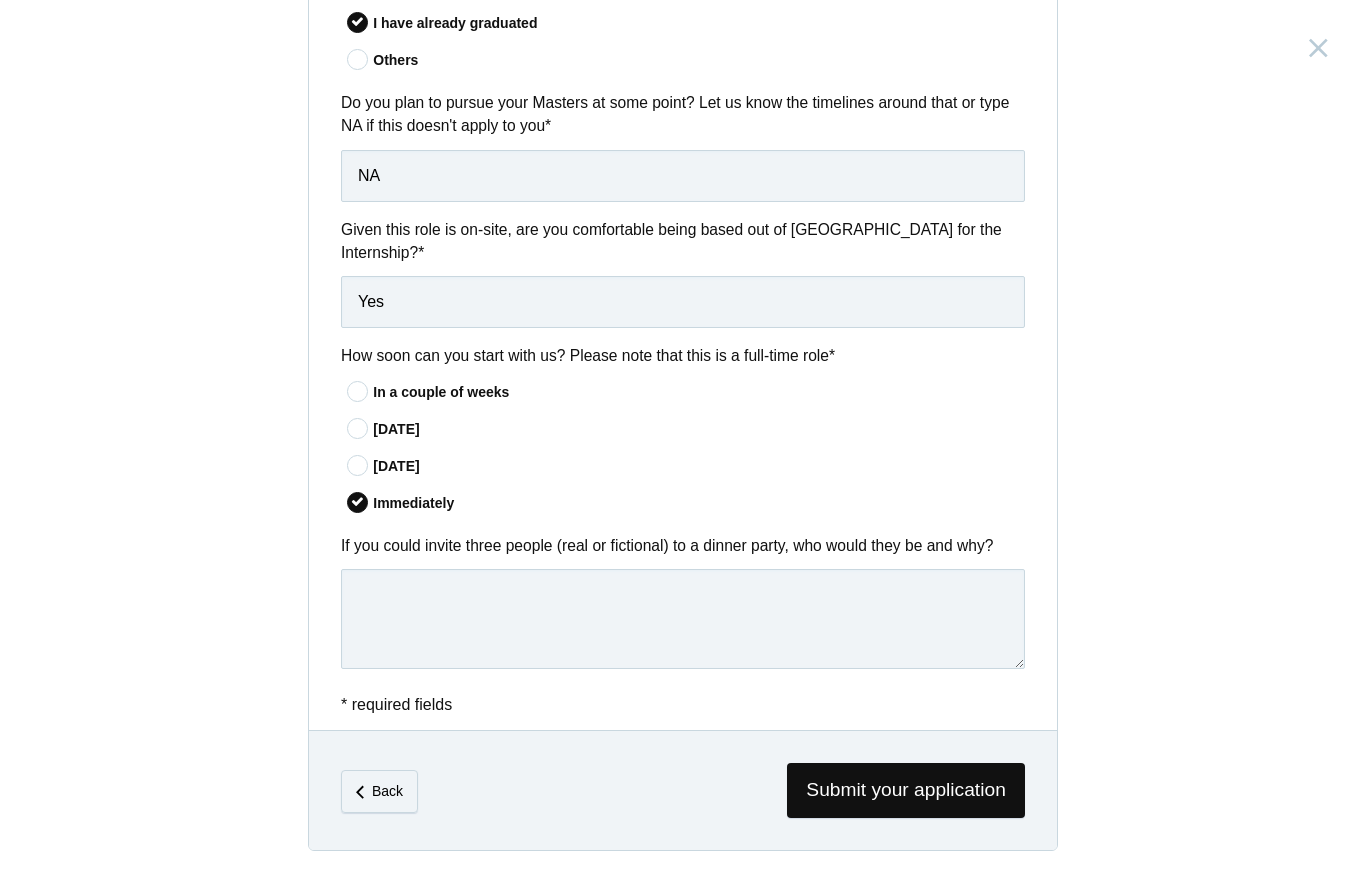 scroll, scrollTop: 1509, scrollLeft: 0, axis: vertical 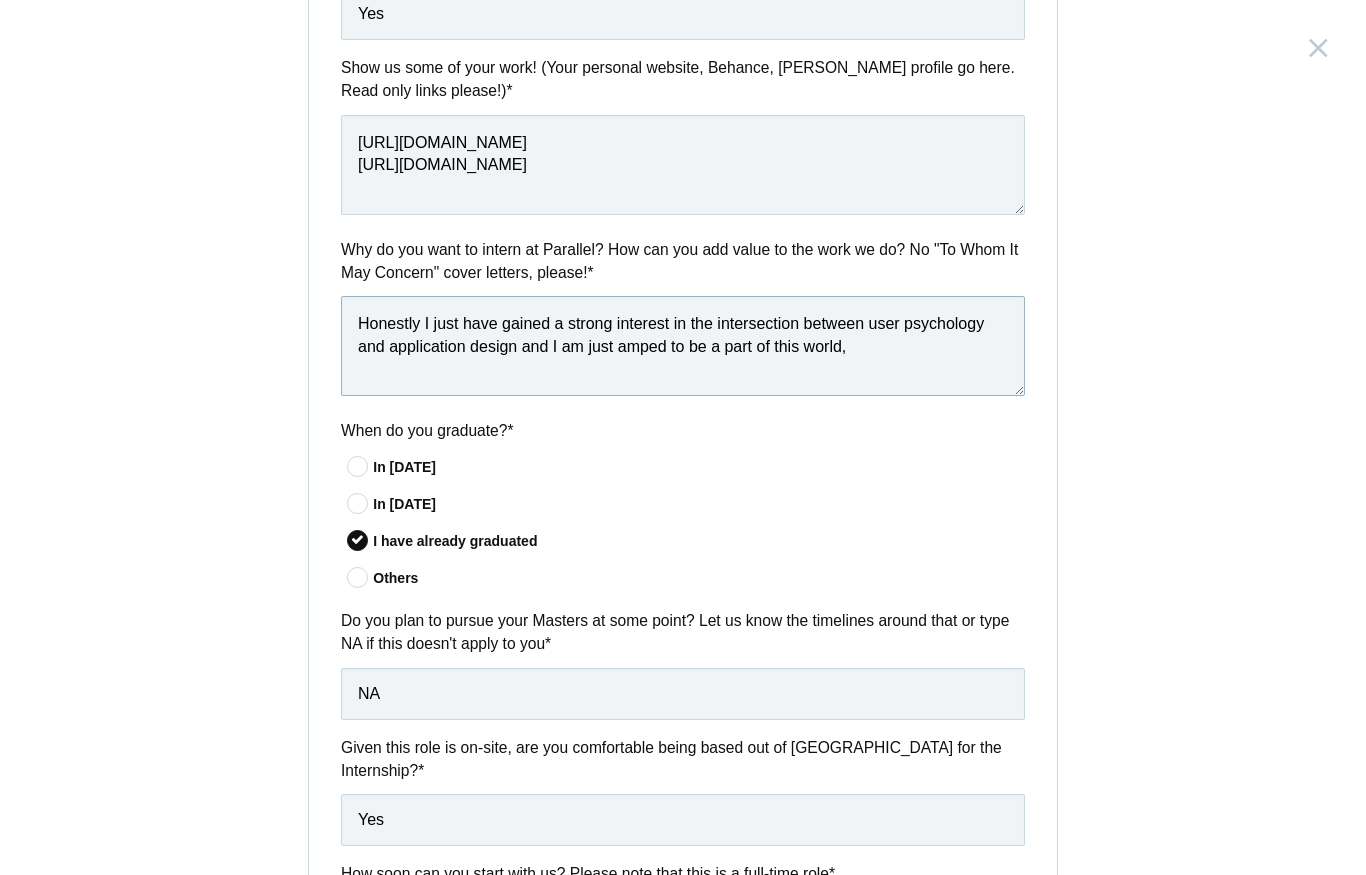 click on "Honestly I just have gained a strong interest in the intersection between user psychology and application design and I am just amped to be a part of this world," at bounding box center (683, 346) 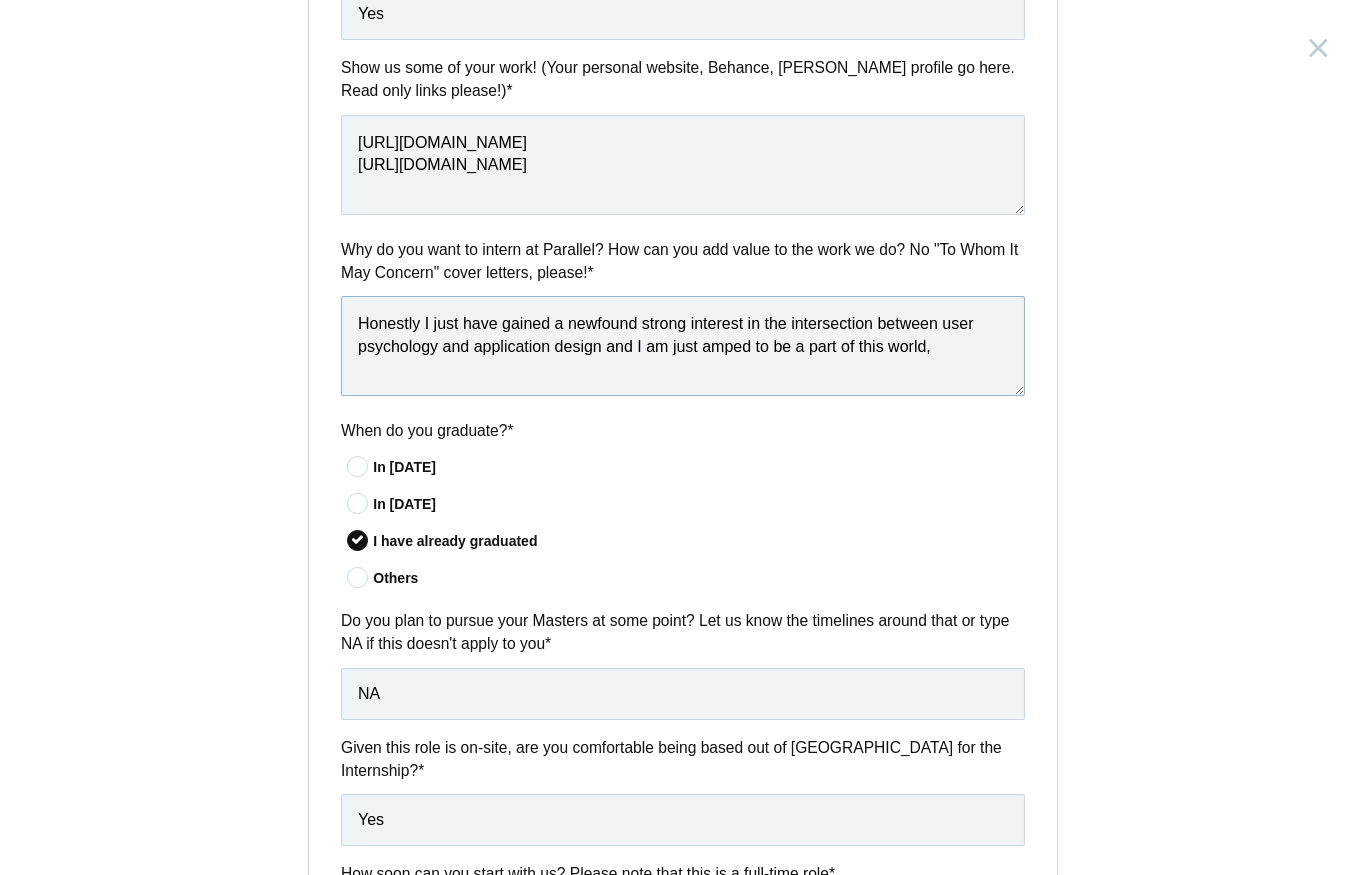 click on "Honestly I just have gained a newfound strong interest in the intersection between user psychology and application design and I am just amped to be a part of this world," at bounding box center (683, 346) 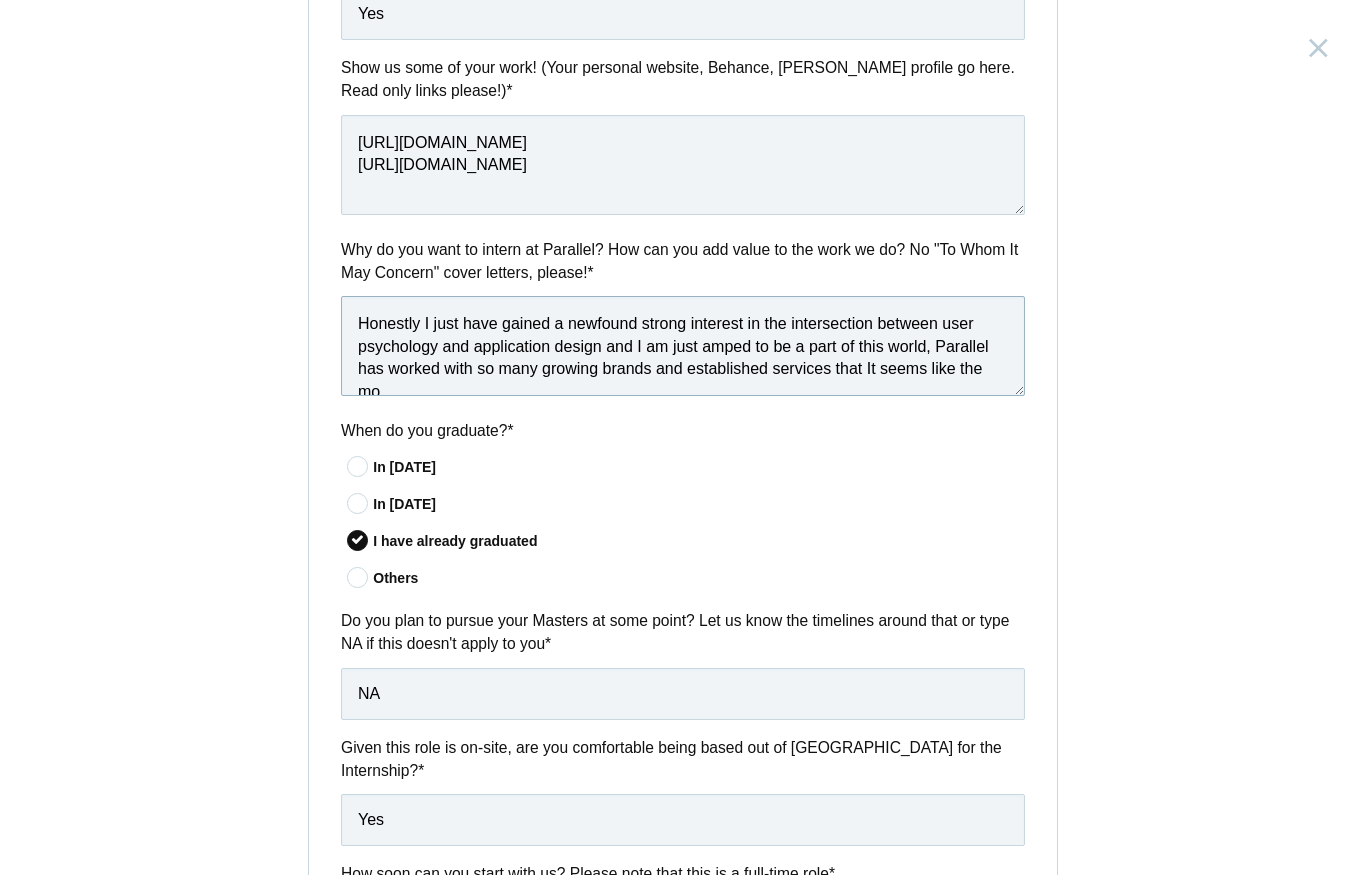 scroll, scrollTop: 5, scrollLeft: 0, axis: vertical 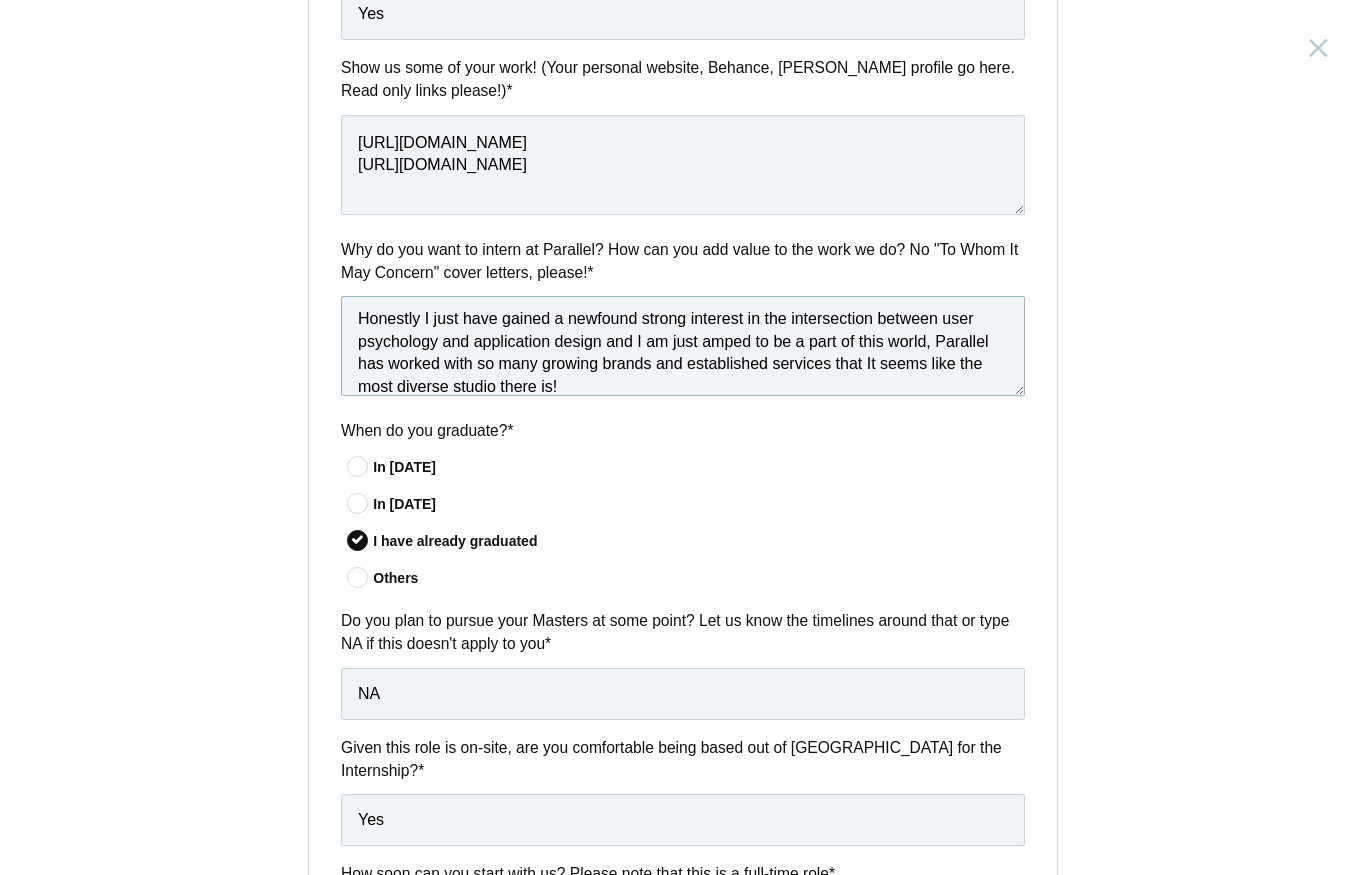 click on "Honestly I just have gained a newfound strong interest in the intersection between user psychology and application design and I am just amped to be a part of this world, Parallel has worked with so many growing brands and established services that It seems like the most diverse studio there is!" at bounding box center (683, 346) 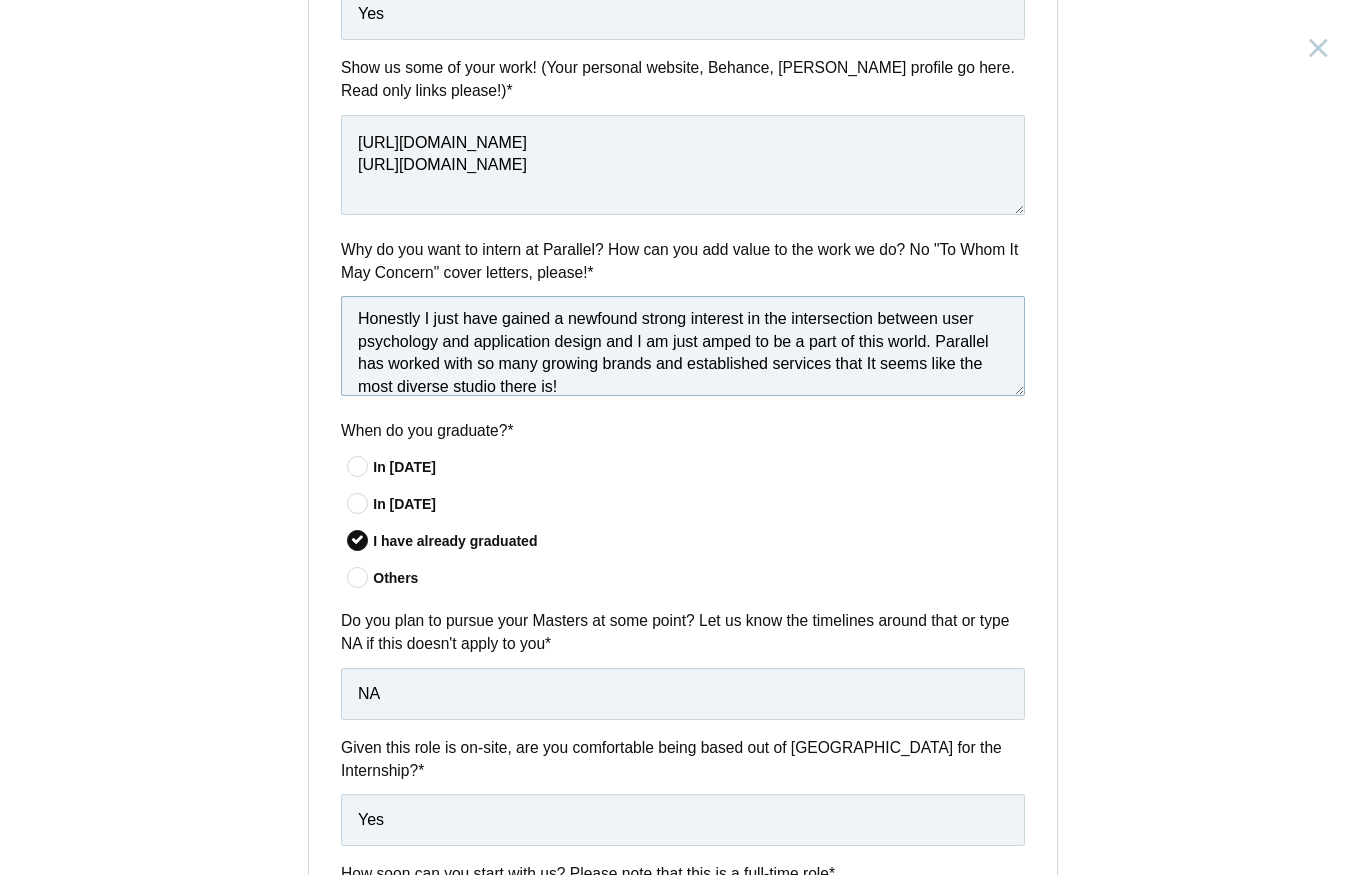 click on "Honestly I just have gained a newfound strong interest in the intersection between user psychology and application design and I am just amped to be a part of this world. Parallel has worked with so many growing brands and established services that It seems like the most diverse studio there is!" at bounding box center (683, 346) 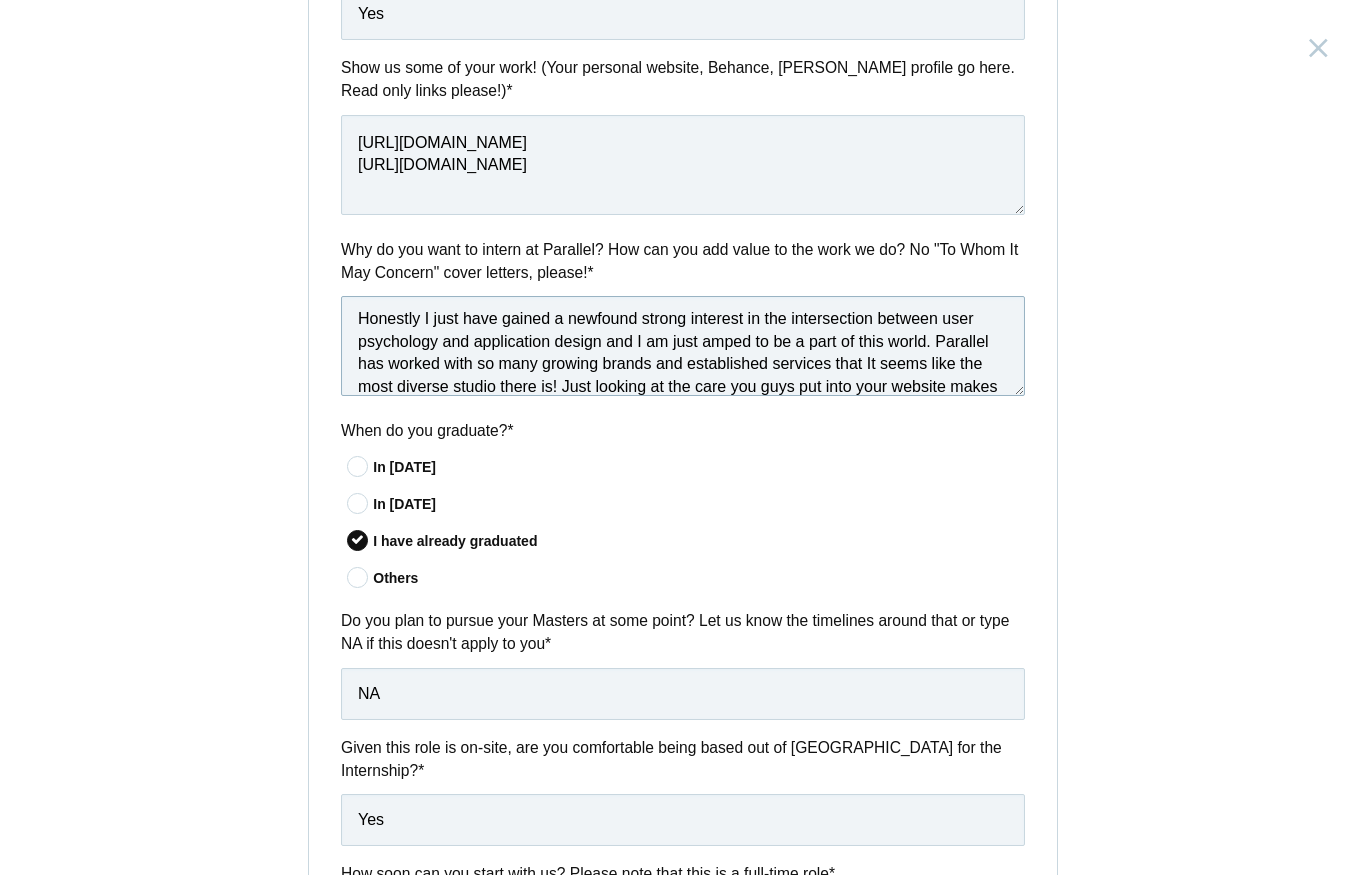 scroll, scrollTop: 44, scrollLeft: 0, axis: vertical 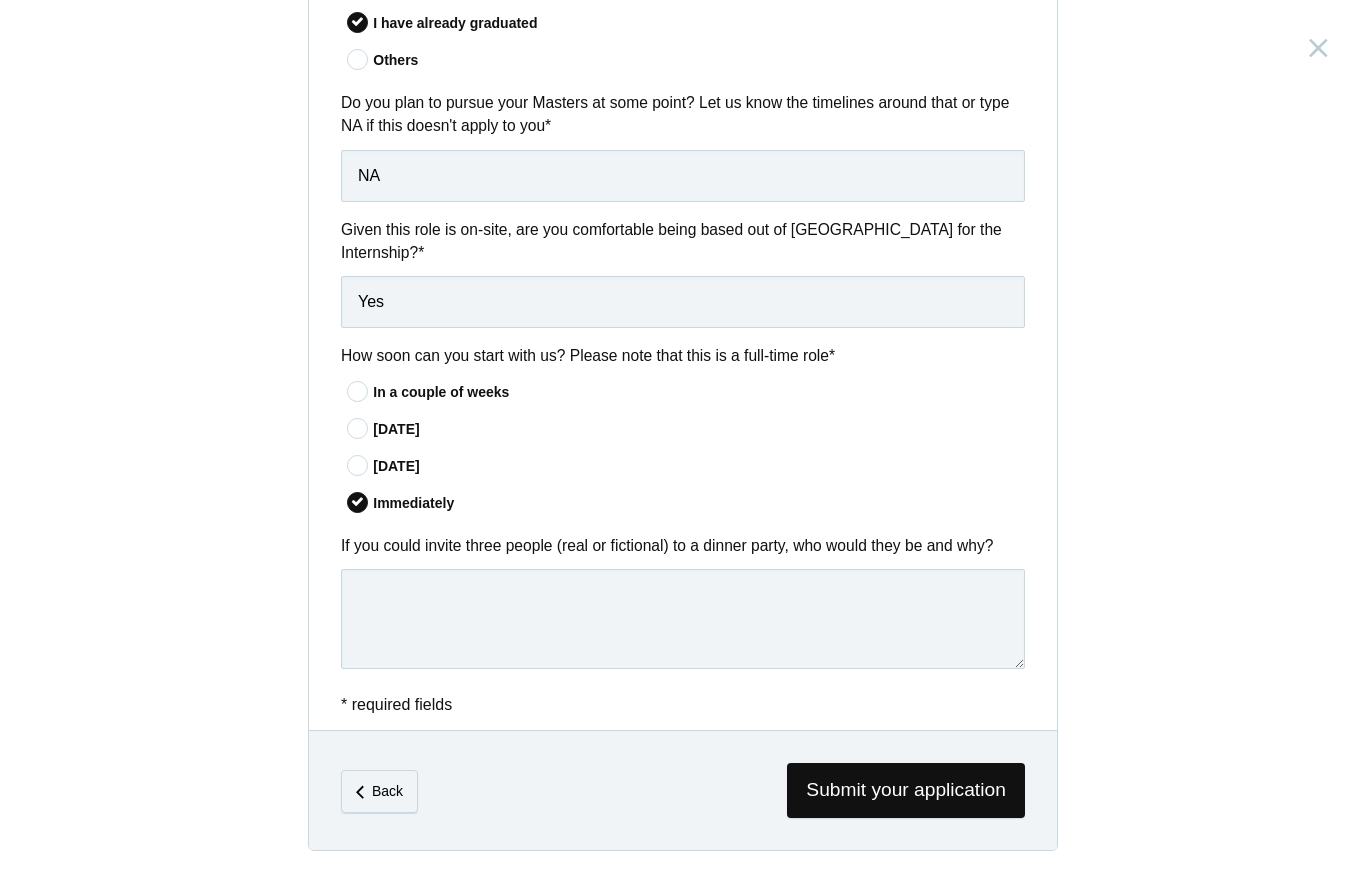 type on "Honestly I just have gained a newfound strong interest in the intersection between user psychology and application design and I am just amped to be a part of this world. Parallel has worked with so many growing brands and established services that It seems like the most diverse studio there is! Just looking at the care you guys put into your website makes me feel like it’s the right place." 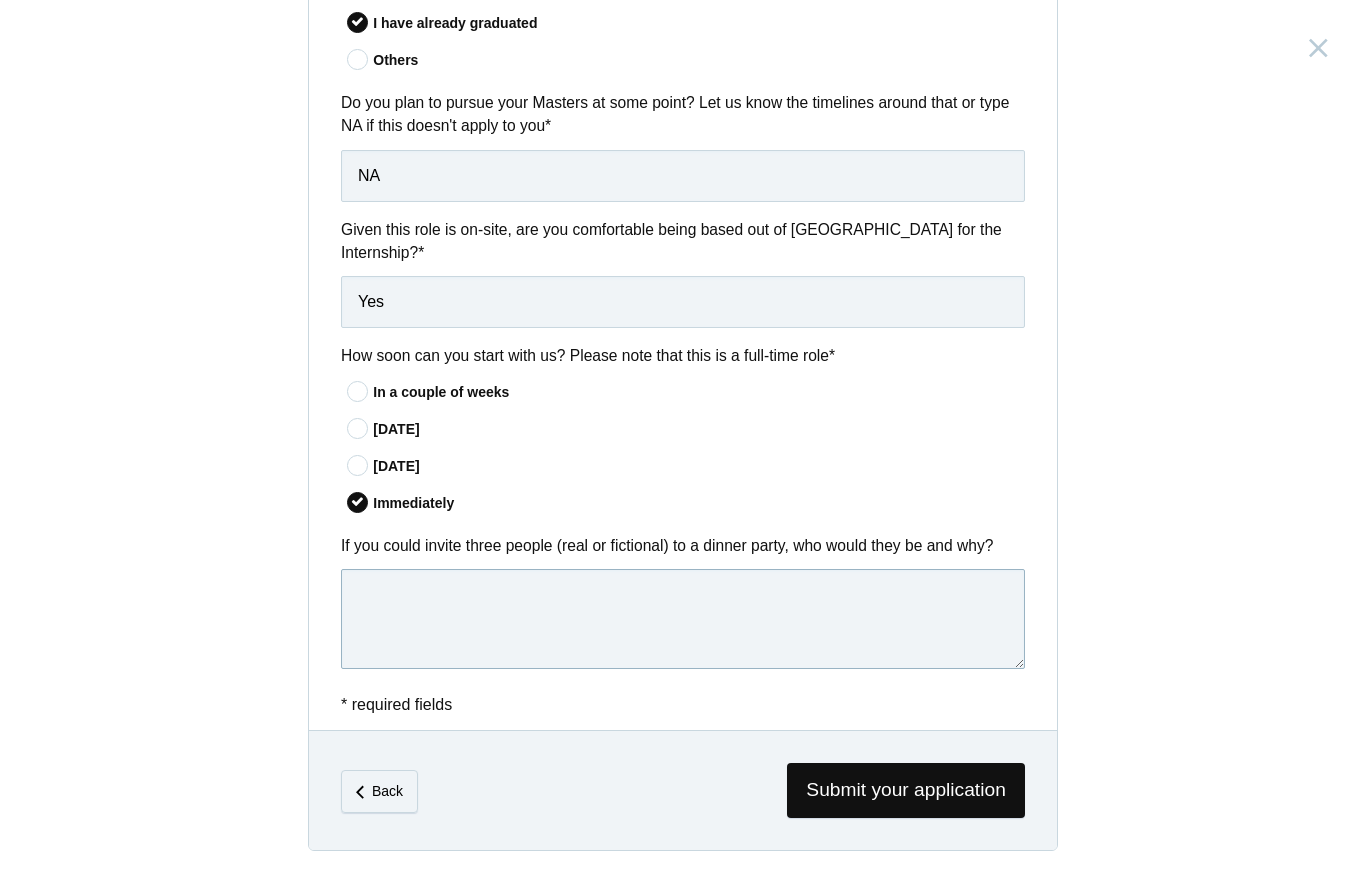 click at bounding box center [683, 619] 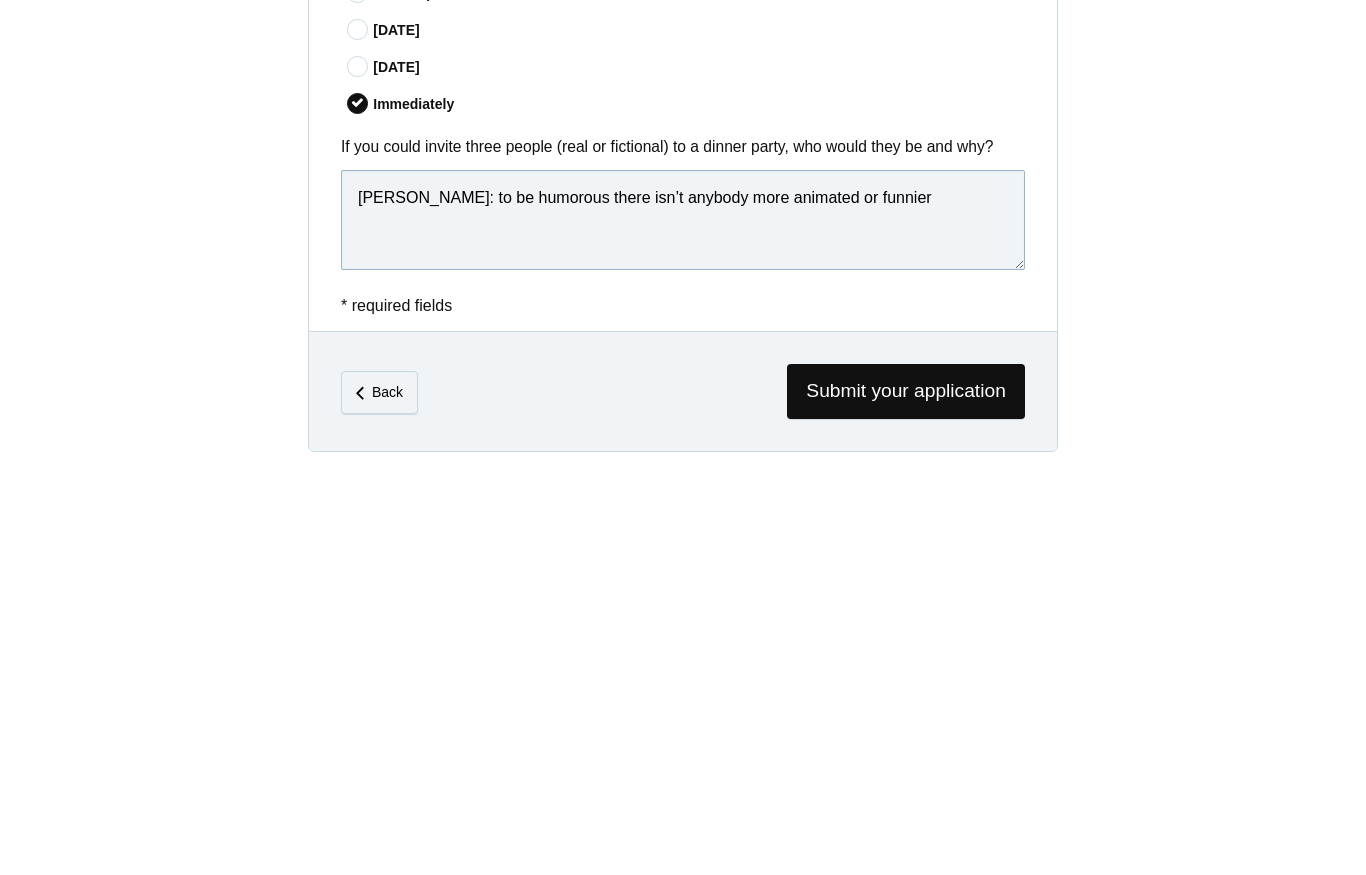 click on "[PERSON_NAME]: to be humorous there isn’t anybody more animated or funnier" at bounding box center [683, 619] 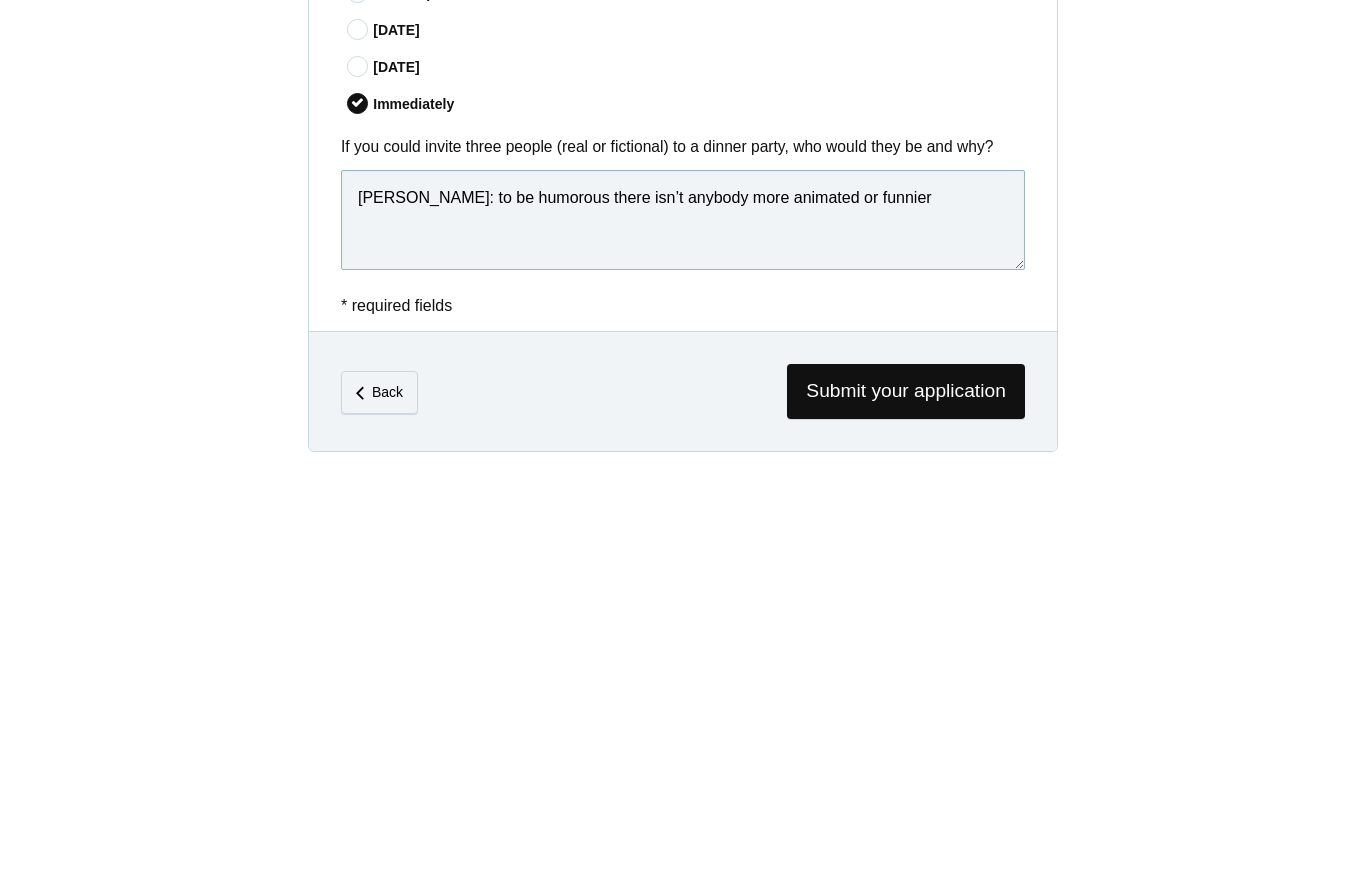 click on "[PERSON_NAME]: to be humorous there isn’t anybody more animated or funnier" at bounding box center (683, 619) 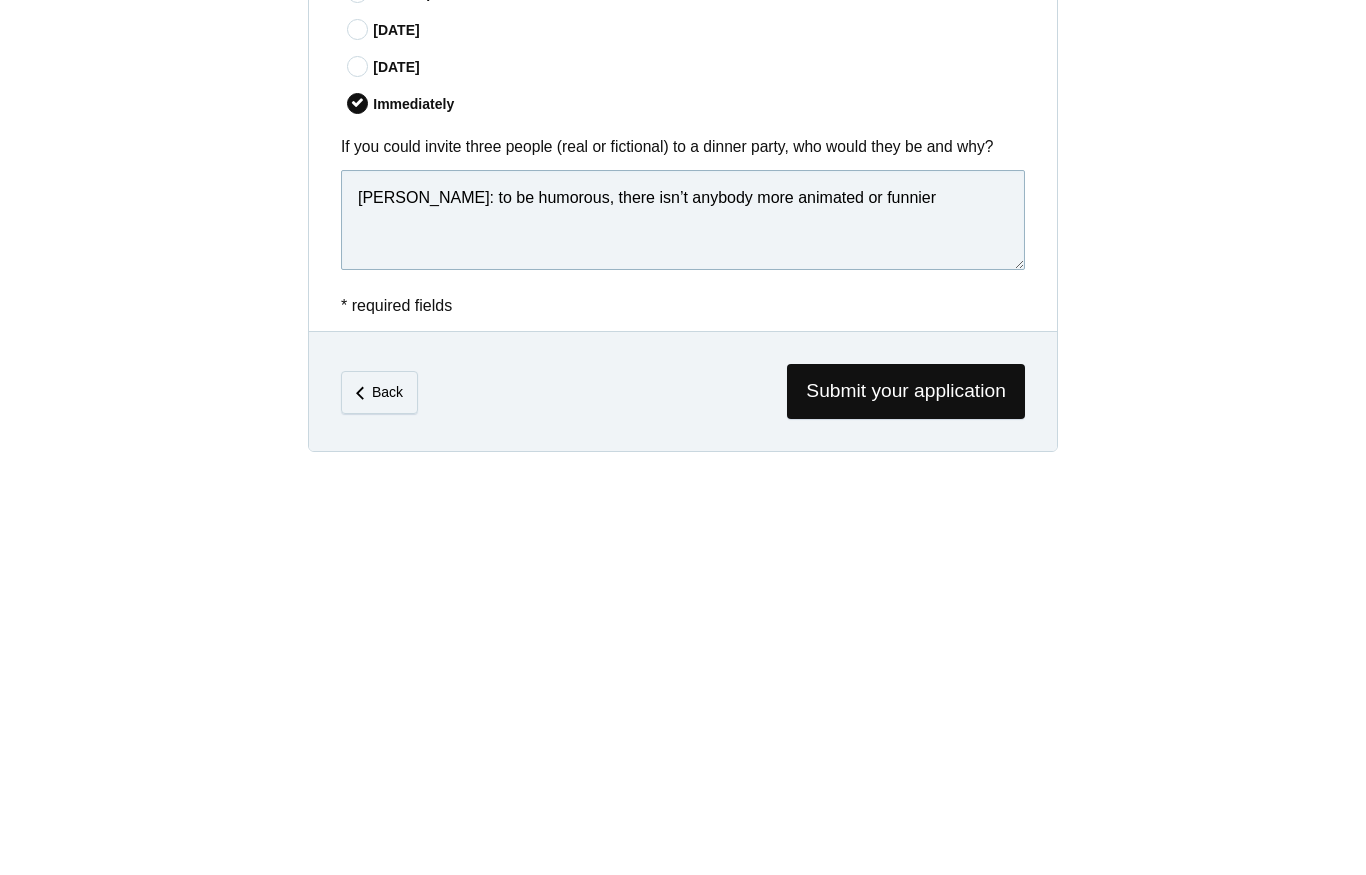 click on "[PERSON_NAME]: to be humorous, there isn’t anybody more animated or funnier" at bounding box center [683, 619] 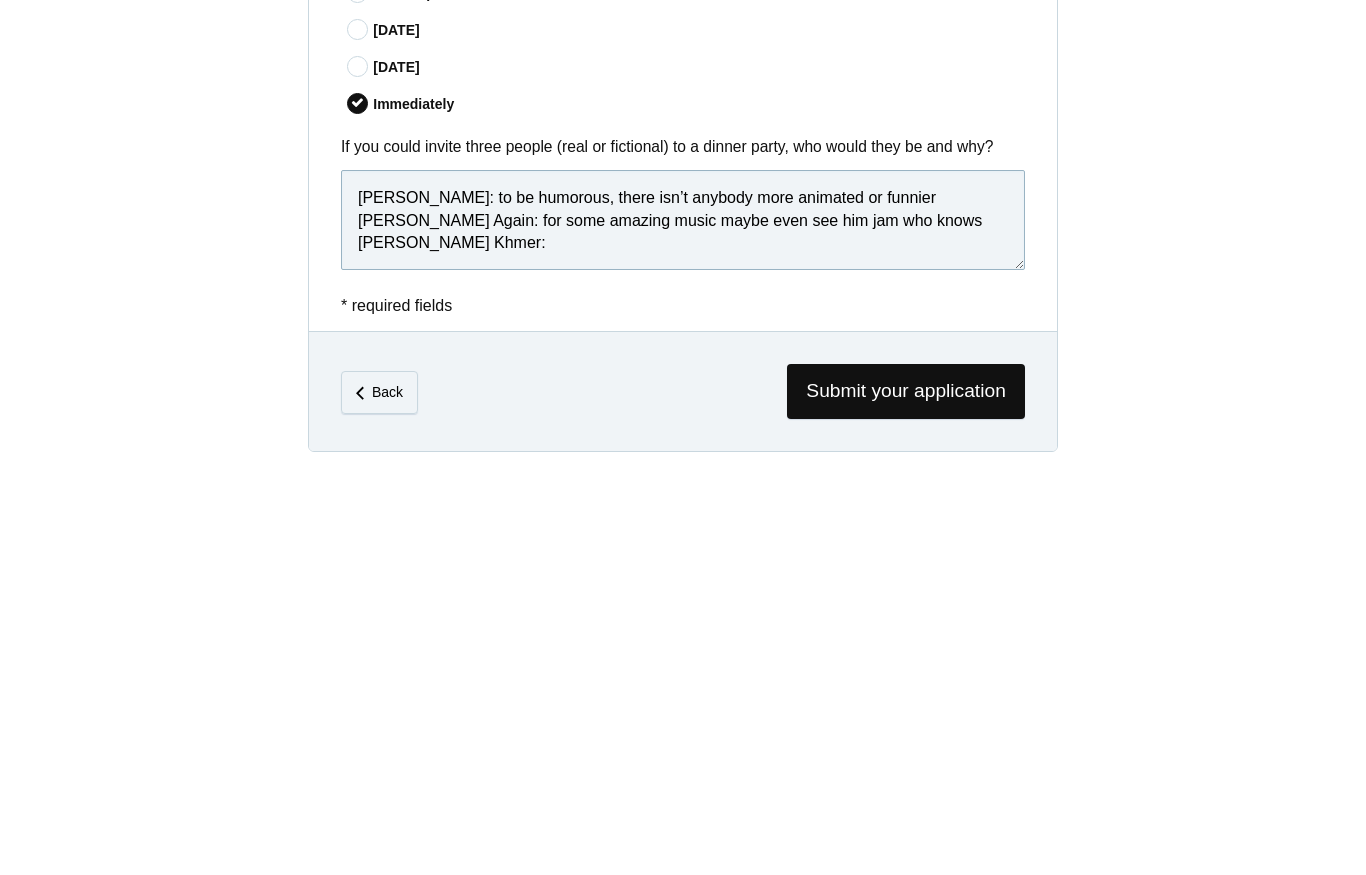 click on "[PERSON_NAME]: to be humorous, there isn’t anybody more animated or funnier
[PERSON_NAME] Again: for some amazing music maybe even see him jam who knows
[PERSON_NAME] Khmer:" at bounding box center (683, 619) 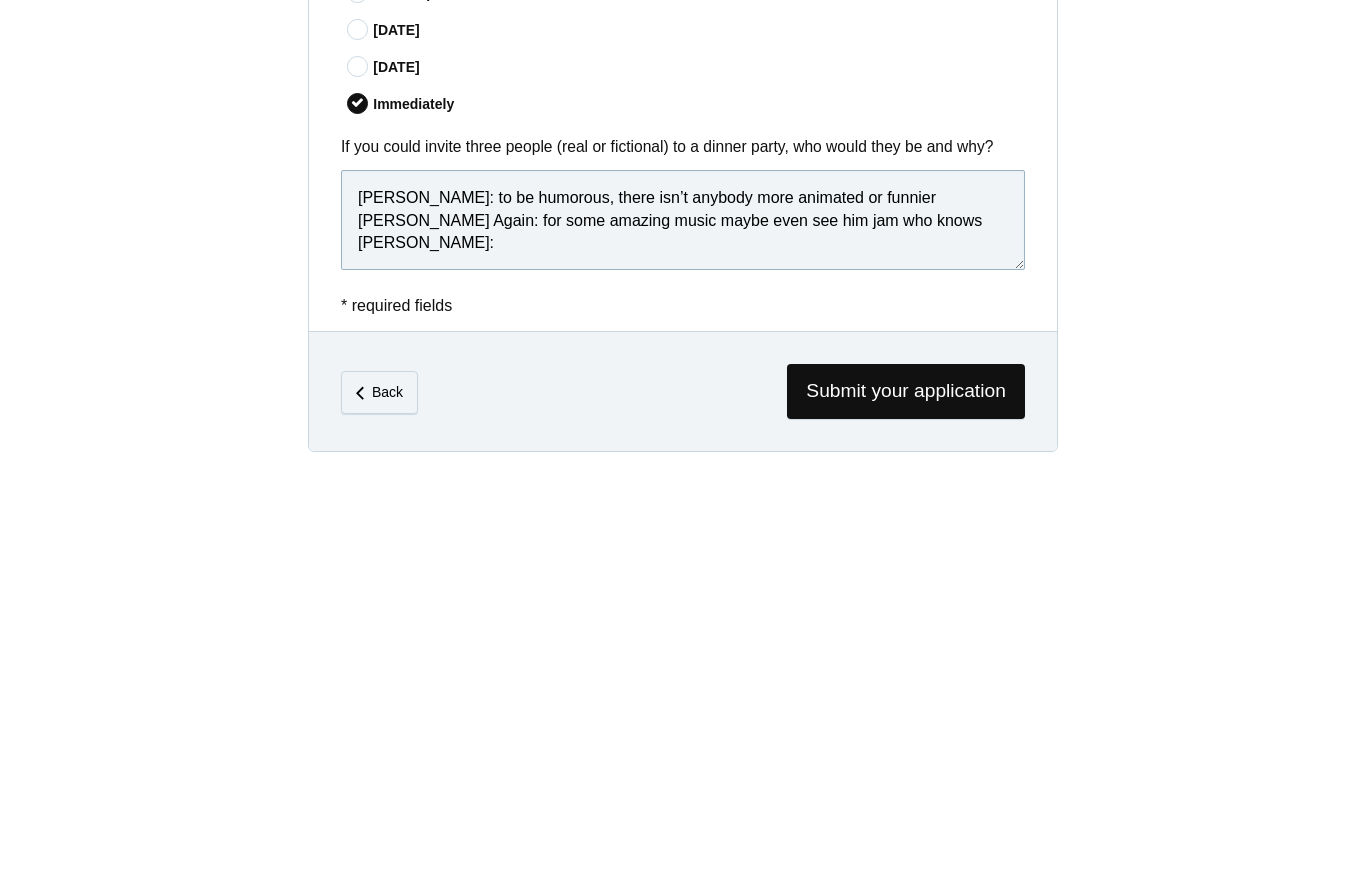 click on "[PERSON_NAME]: to be humorous, there isn’t anybody more animated or funnier
[PERSON_NAME] Again: for some amazing music maybe even see him jam who knows
[PERSON_NAME]:" at bounding box center [683, 619] 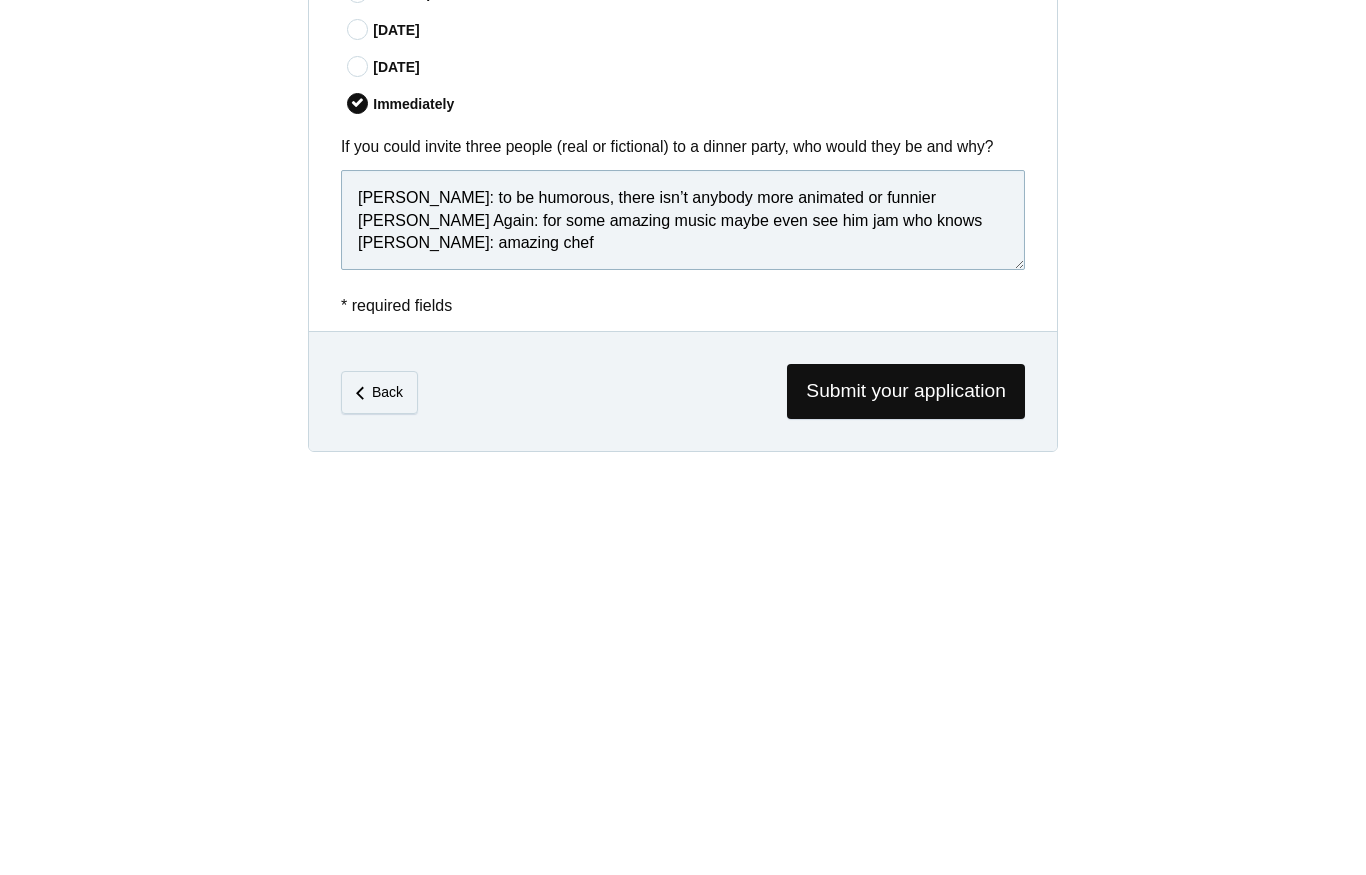 click on "[PERSON_NAME]: to be humorous, there isn’t anybody more animated or funnier
[PERSON_NAME] Again: for some amazing music maybe even see him jam who knows
[PERSON_NAME]: amazing chef" at bounding box center (683, 619) 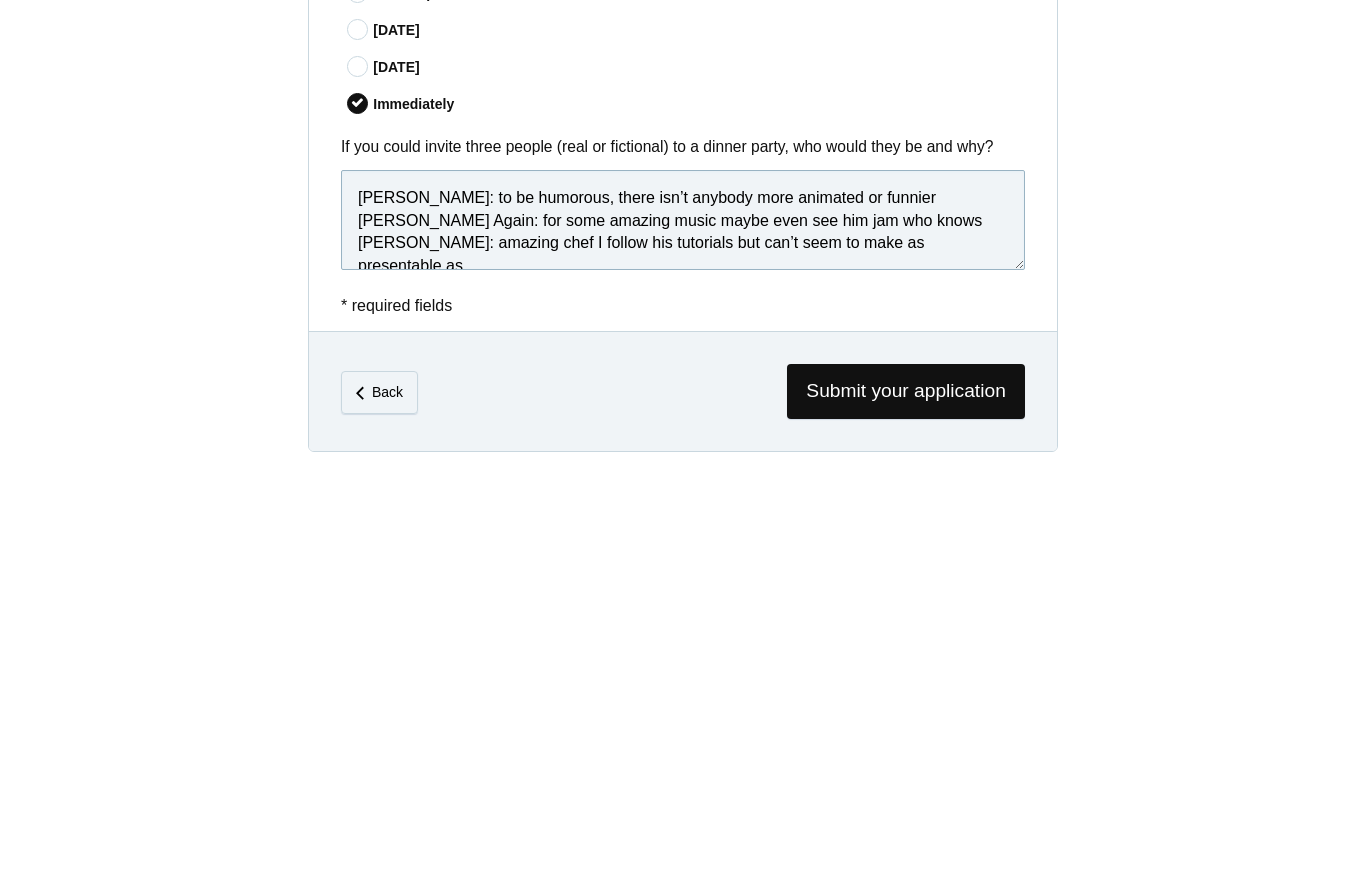 click on "[PERSON_NAME]: to be humorous, there isn’t anybody more animated or funnier
[PERSON_NAME] Again: for some amazing music maybe even see him jam who knows
[PERSON_NAME]: amazing chef I follow his tutorials but can’t seem to make as presentable as" at bounding box center [683, 619] 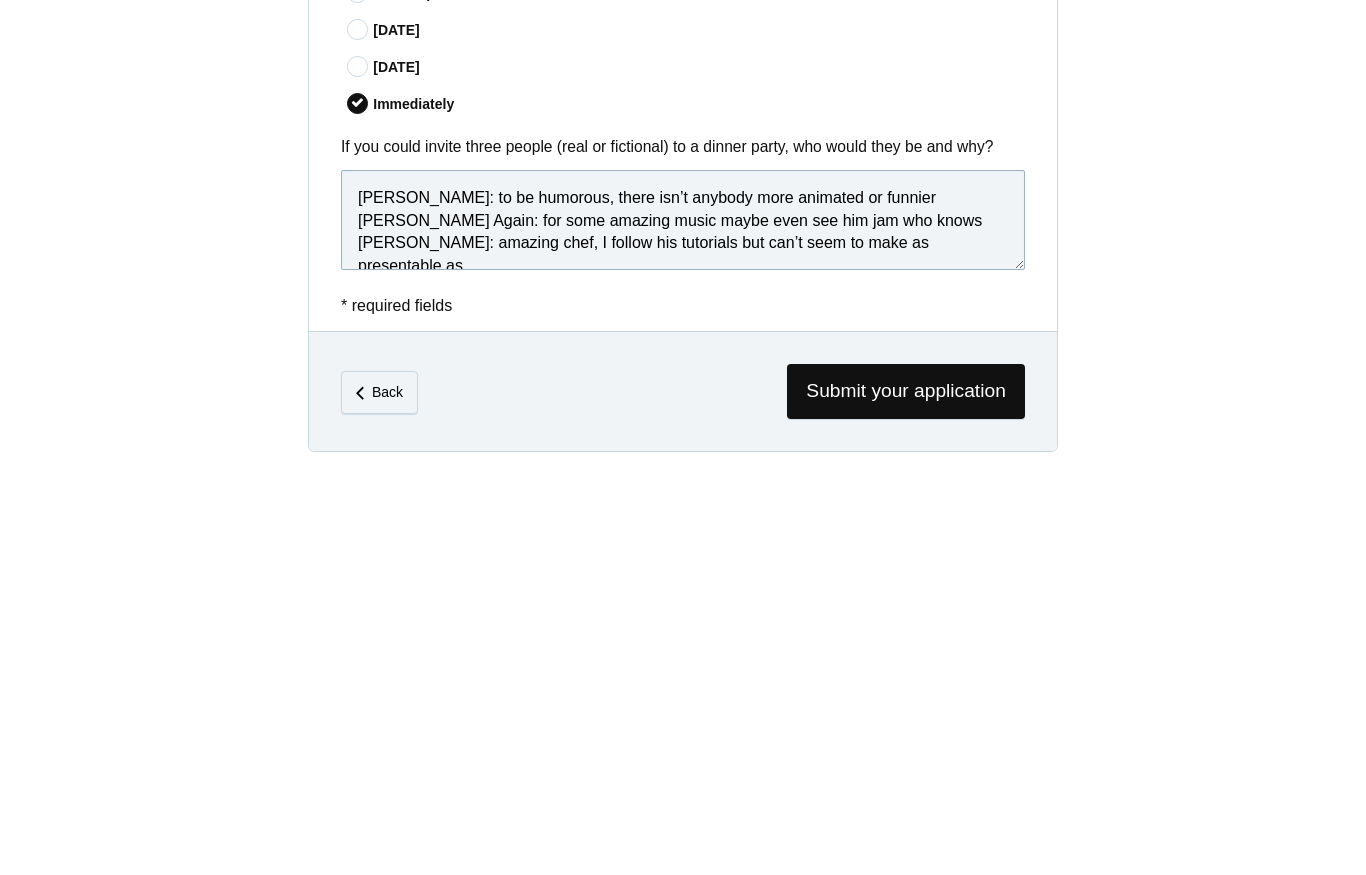 click on "[PERSON_NAME]: to be humorous, there isn’t anybody more animated or funnier
[PERSON_NAME] Again: for some amazing music maybe even see him jam who knows
[PERSON_NAME]: amazing chef, I follow his tutorials but can’t seem to make as presentable as" at bounding box center (683, 619) 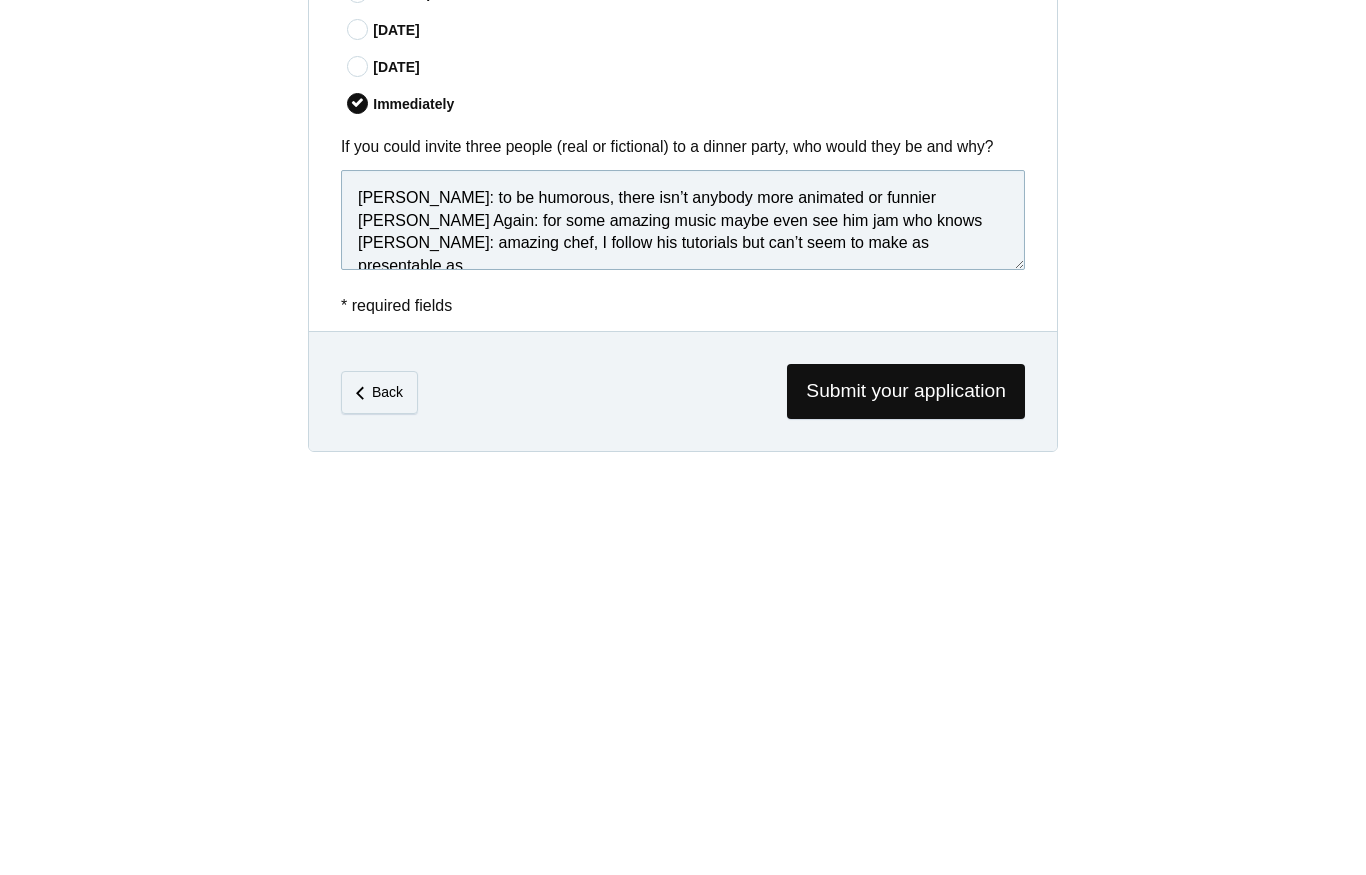 click on "[PERSON_NAME]: to be humorous, there isn’t anybody more animated or funnier
[PERSON_NAME] Again: for some amazing music maybe even see him jam who knows
[PERSON_NAME]: amazing chef, I follow his tutorials but can’t seem to make as presentable as" at bounding box center [683, 619] 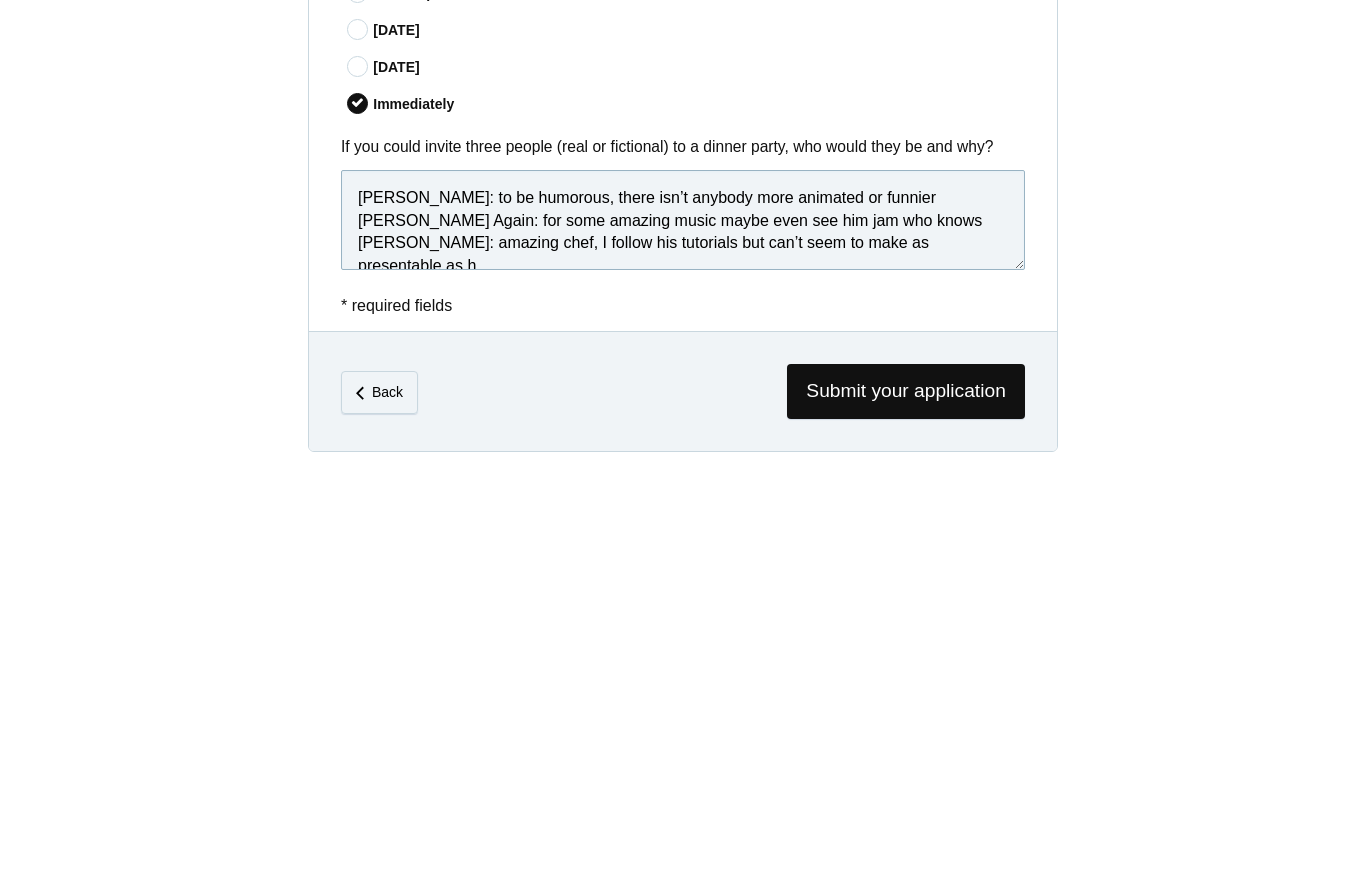 scroll, scrollTop: 6, scrollLeft: 0, axis: vertical 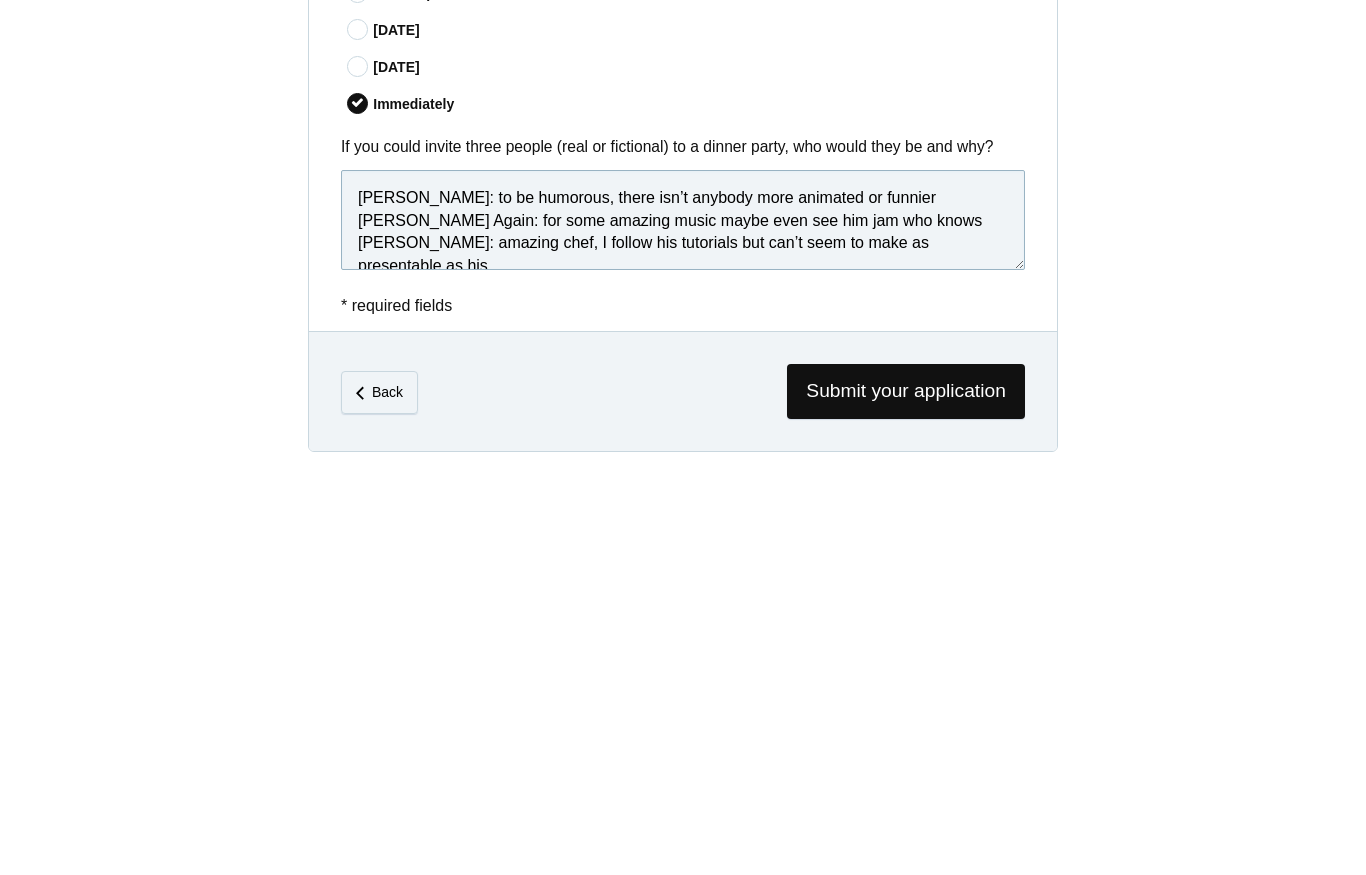 type on "[PERSON_NAME]: to be humorous, there isn’t anybody more animated or funnier
[PERSON_NAME] Again: for some amazing music maybe even see him jam who knows
[PERSON_NAME]: amazing chef, I follow his tutorials but can’t seem to make as presentable as his." 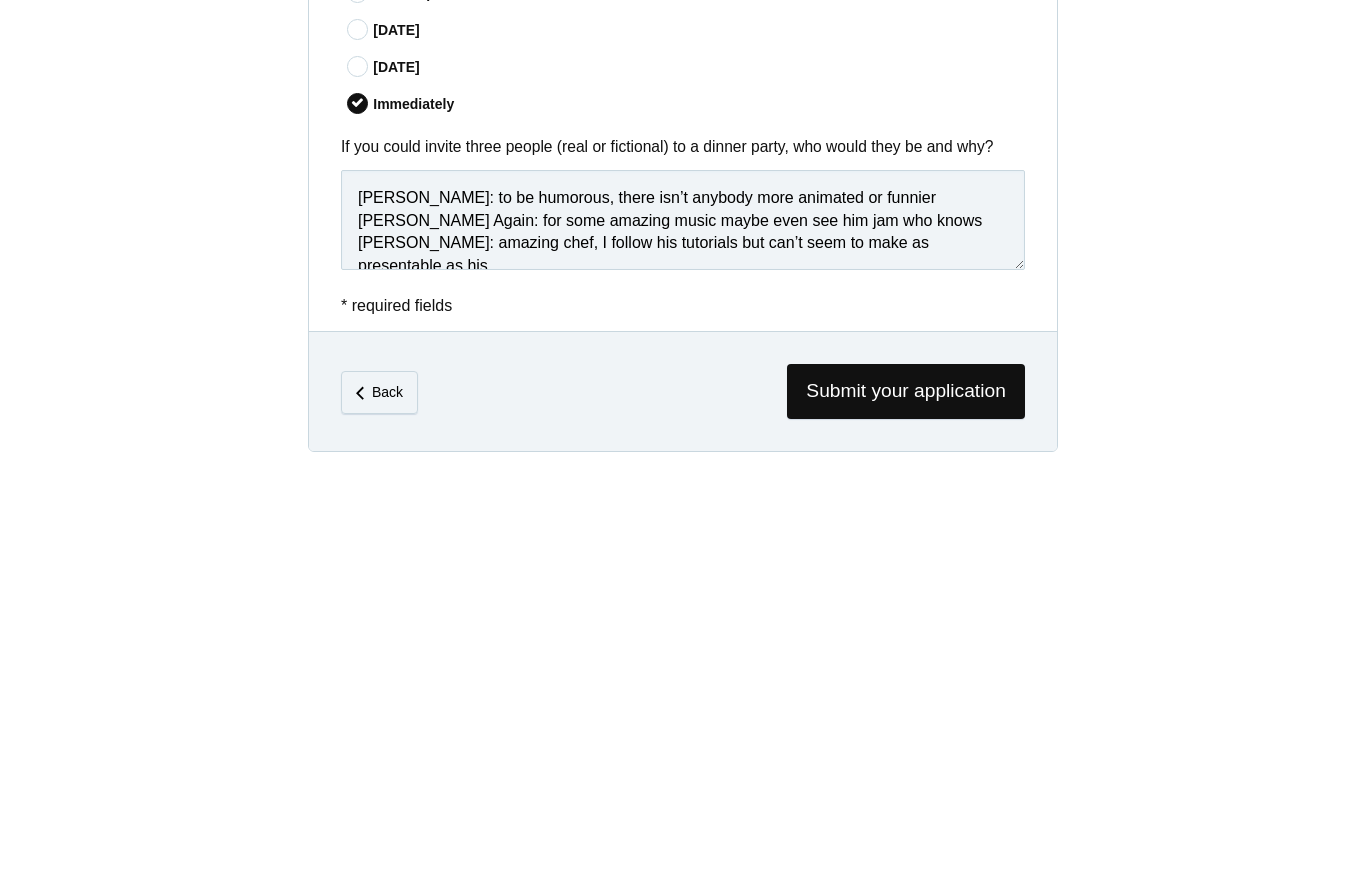 click on "Submit your application" at bounding box center (906, 790) 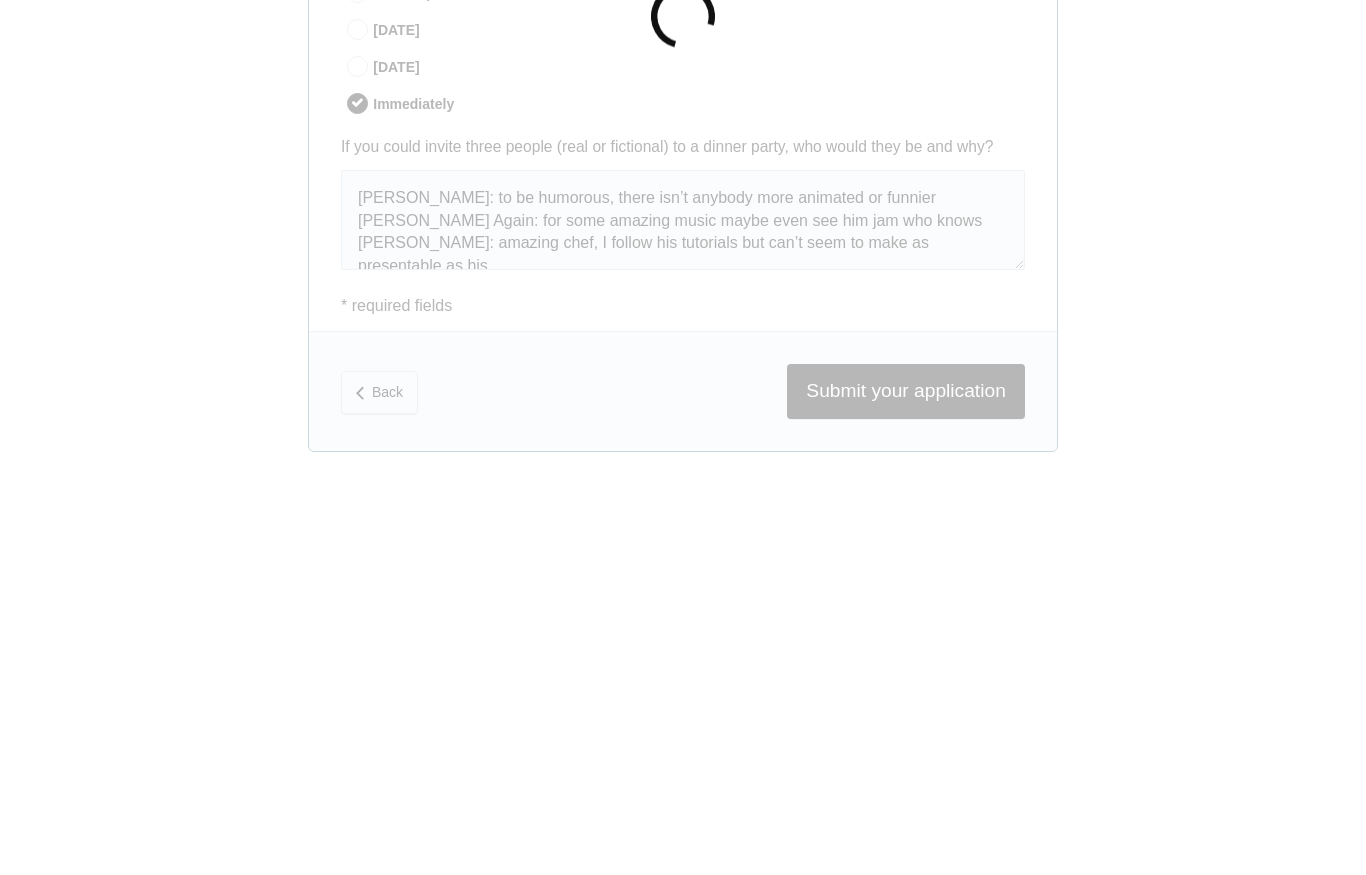 scroll, scrollTop: 6703, scrollLeft: 0, axis: vertical 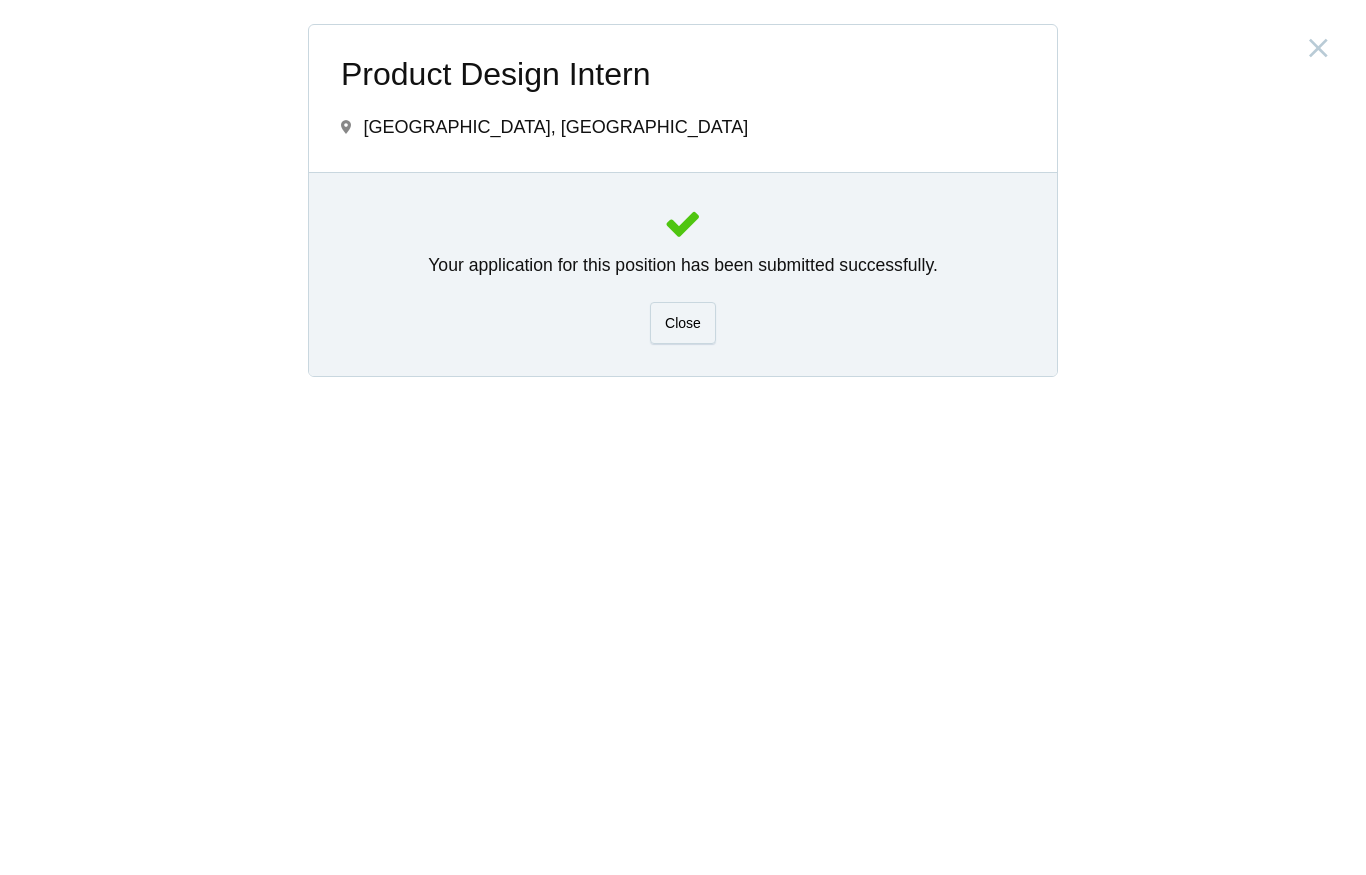 click on "Product Design Intern
[GEOGRAPHIC_DATA], [GEOGRAPHIC_DATA]
Submitting form failed, try again.
Retry
Your application for this position has been submitted successfully.
Close
Personal
Full name  *
[PERSON_NAME] [PERSON_NAME]
Email address  *
[EMAIL_ADDRESS][DOMAIN_NAME]
Phone number  *
6366182840
CV / Resume
We accept Word, PDF, and ODT files
* * *" at bounding box center [683, 437] 